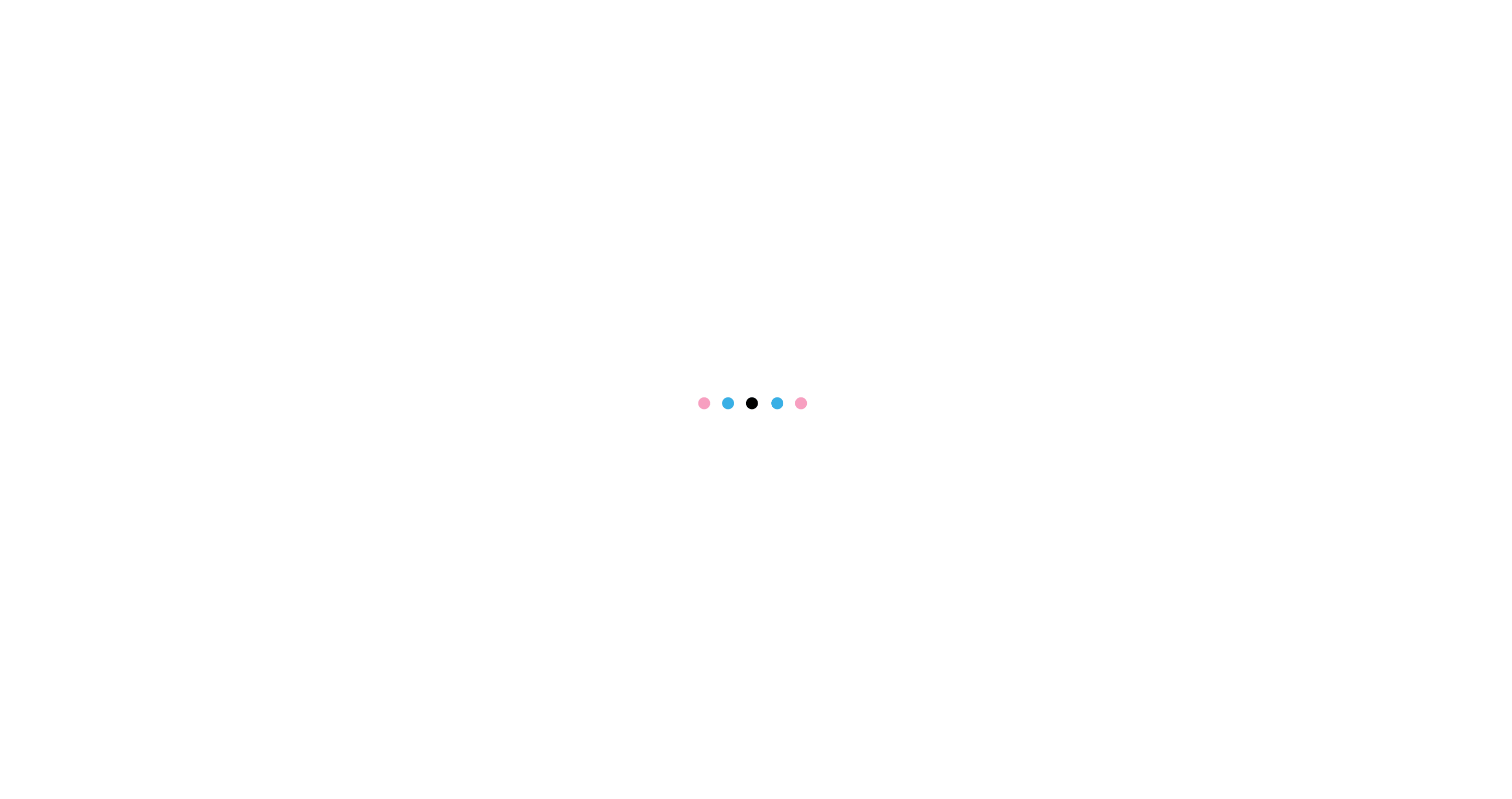 scroll, scrollTop: 0, scrollLeft: 0, axis: both 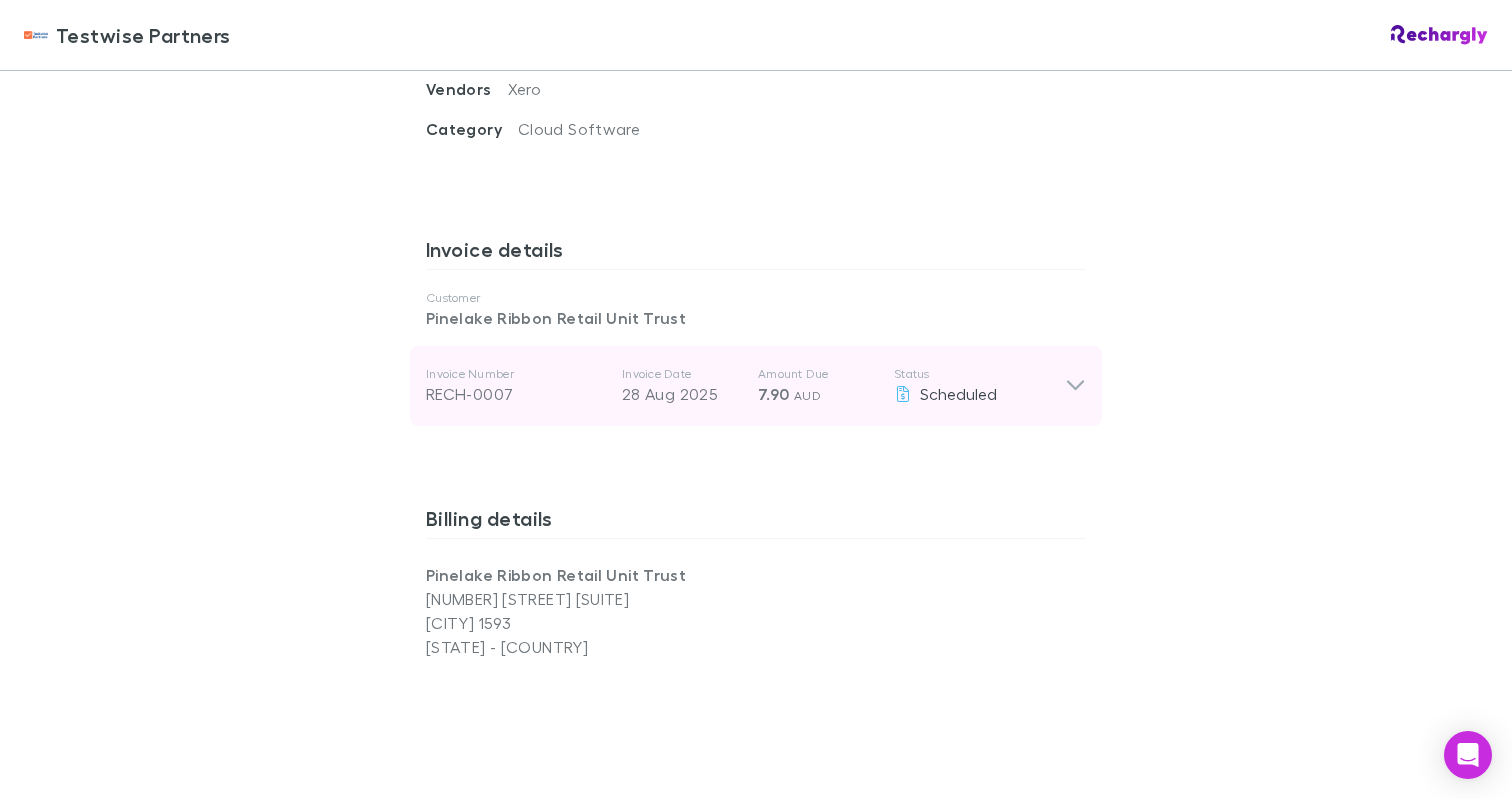 click on "Status" at bounding box center [979, 374] 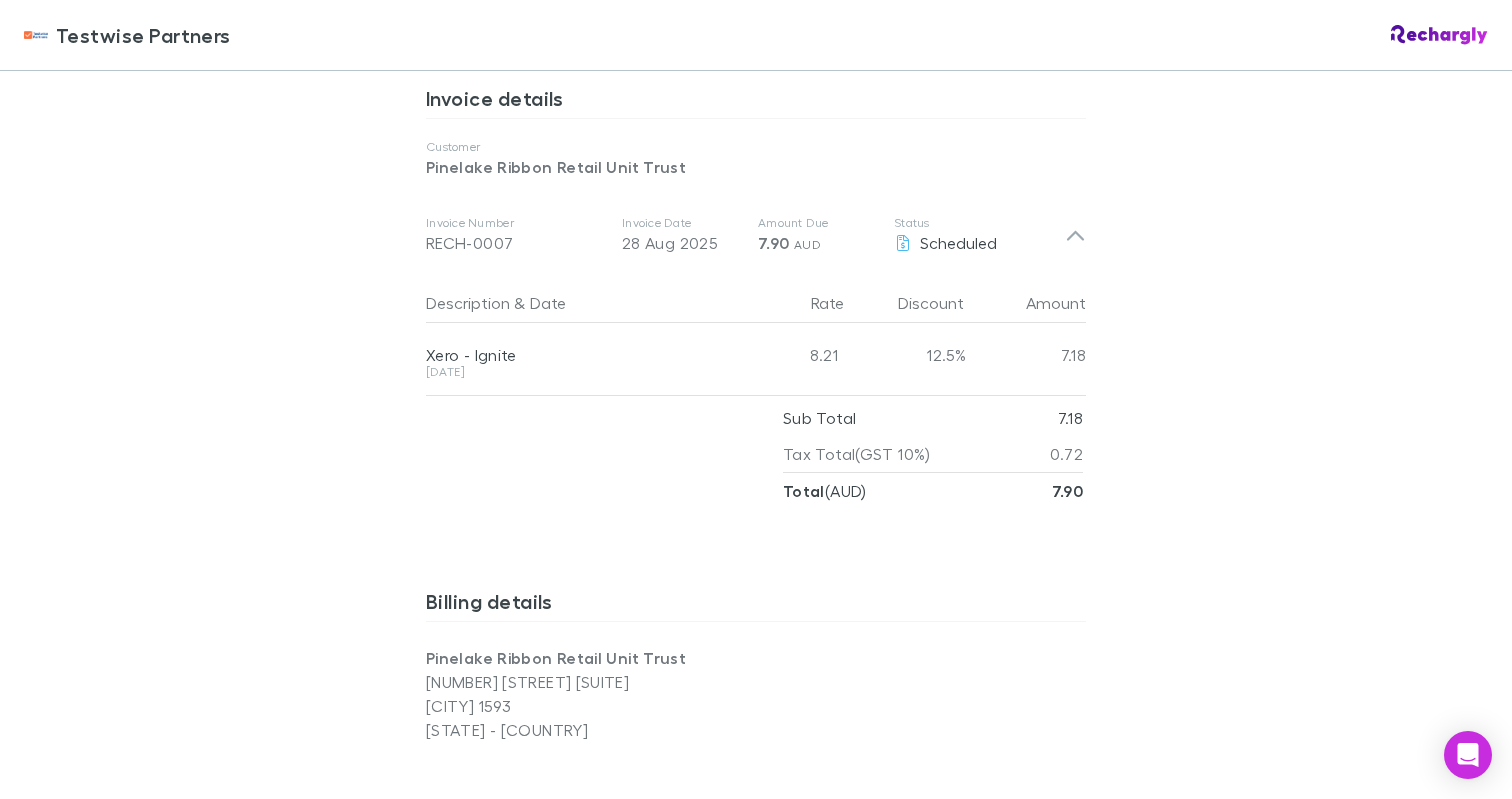 scroll, scrollTop: 1142, scrollLeft: 0, axis: vertical 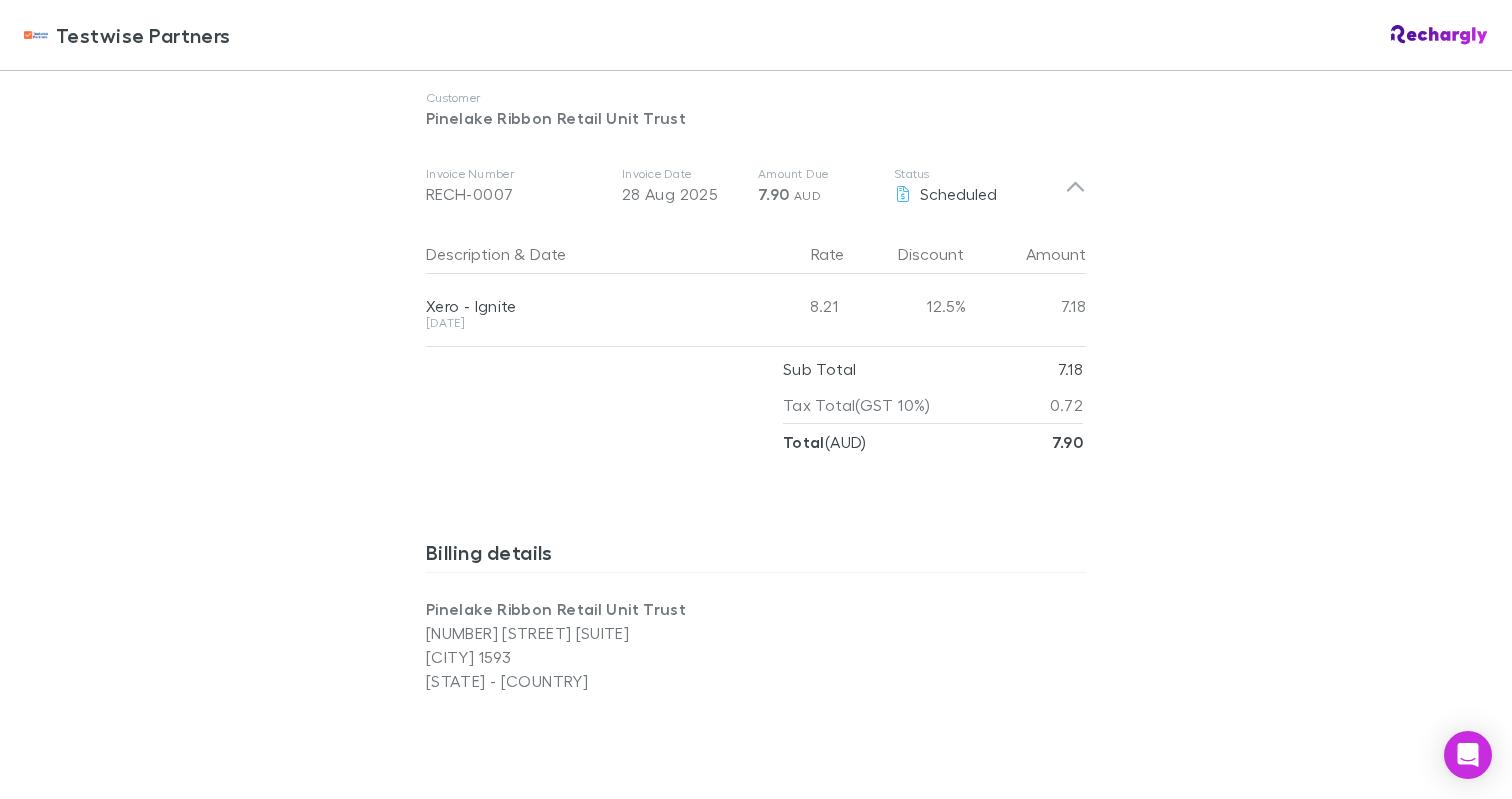 click on "[DATE] - [DATE] [YEAR]" at bounding box center (572, 323) 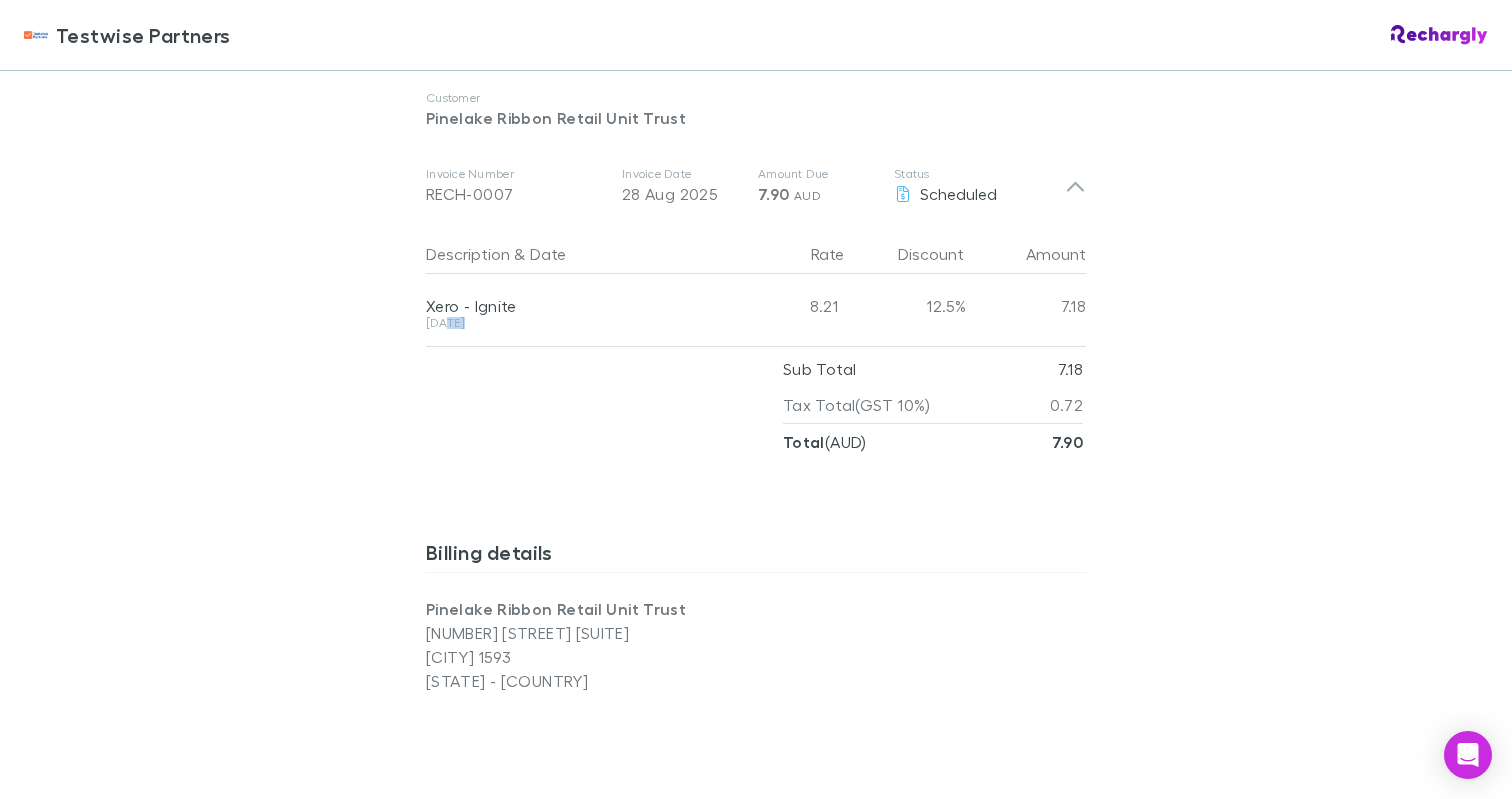 click on "[DATE] - [DATE] [YEAR]" at bounding box center (572, 323) 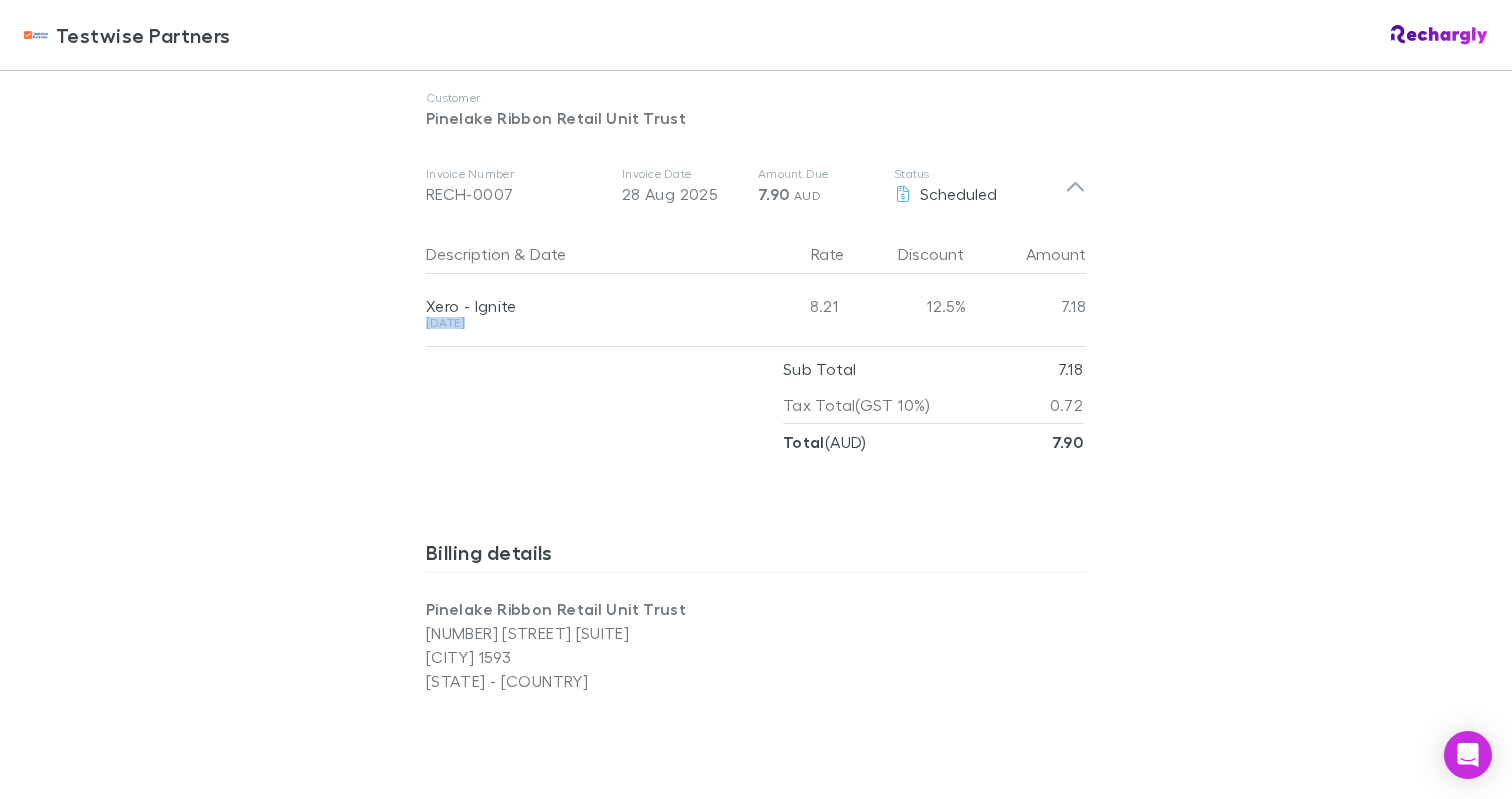 click on "[DATE] - [DATE] [YEAR]" at bounding box center [572, 323] 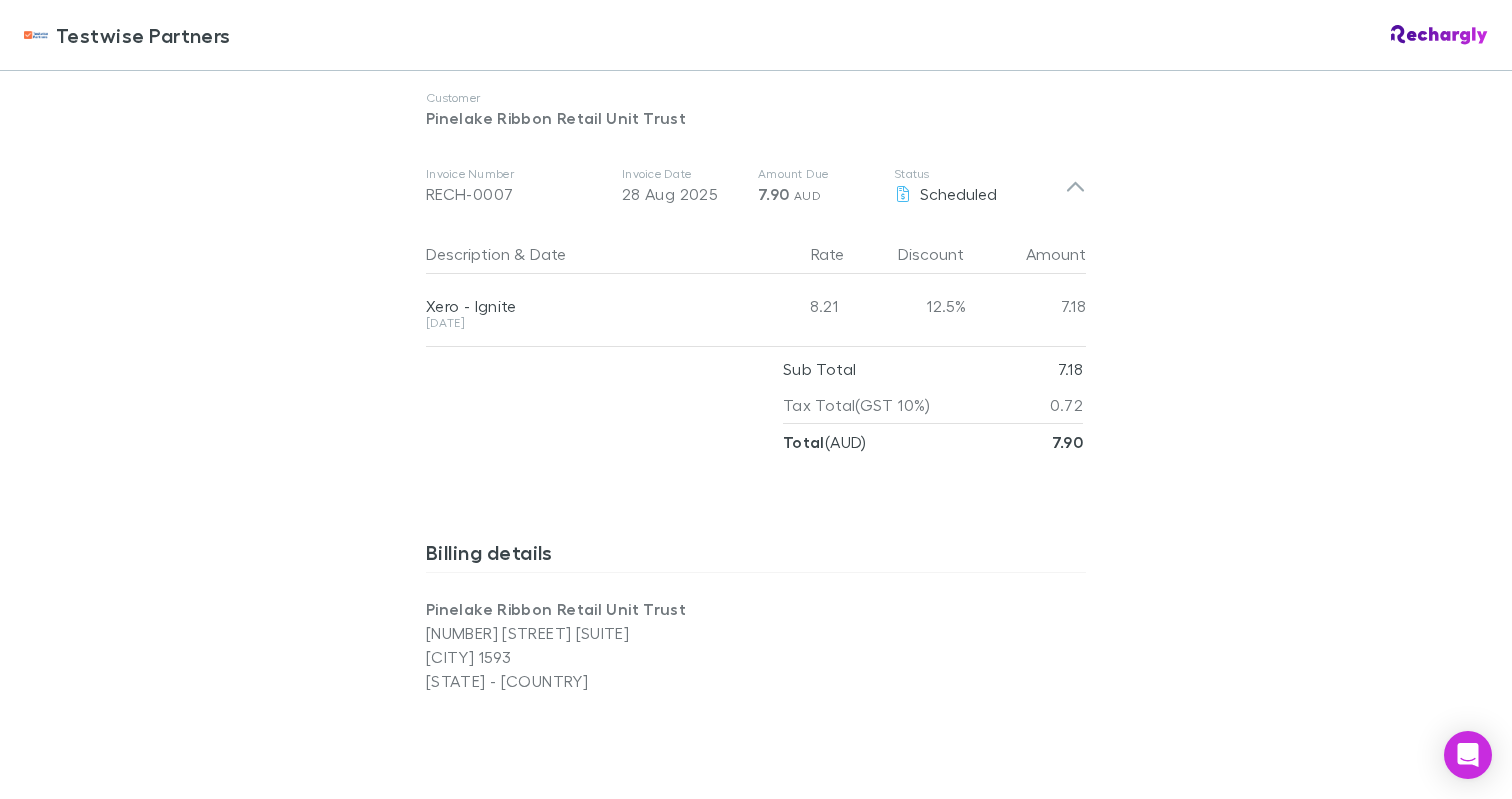 click on "Invoice details Customer Pinelake Ribbon Retail Unit Trust Invoice Number RECH-0007 Invoice Date 28 Aug 2025 Amount Due 7.90   AUD Status Scheduled Description   &   Date Rate   Discount   Amount   Xero - Ignite 26 Mar - 02 Apr 2025 8.21 12.5% 7.18 Sub Total 7.18 Tax Total  (GST 10%) 0.72 Total  ( AUD ) 7.90" at bounding box center [756, 272] 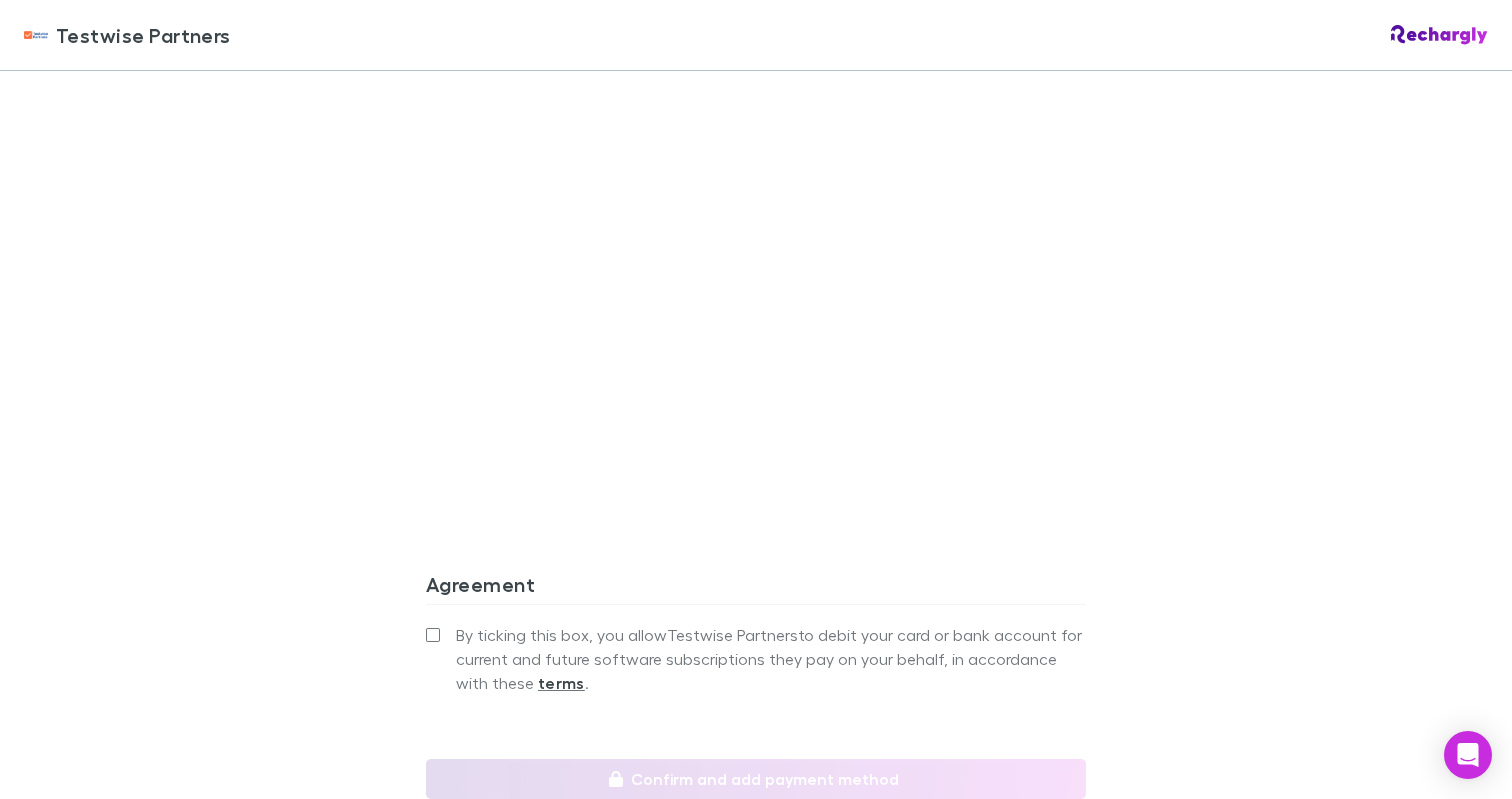 scroll, scrollTop: 2020, scrollLeft: 0, axis: vertical 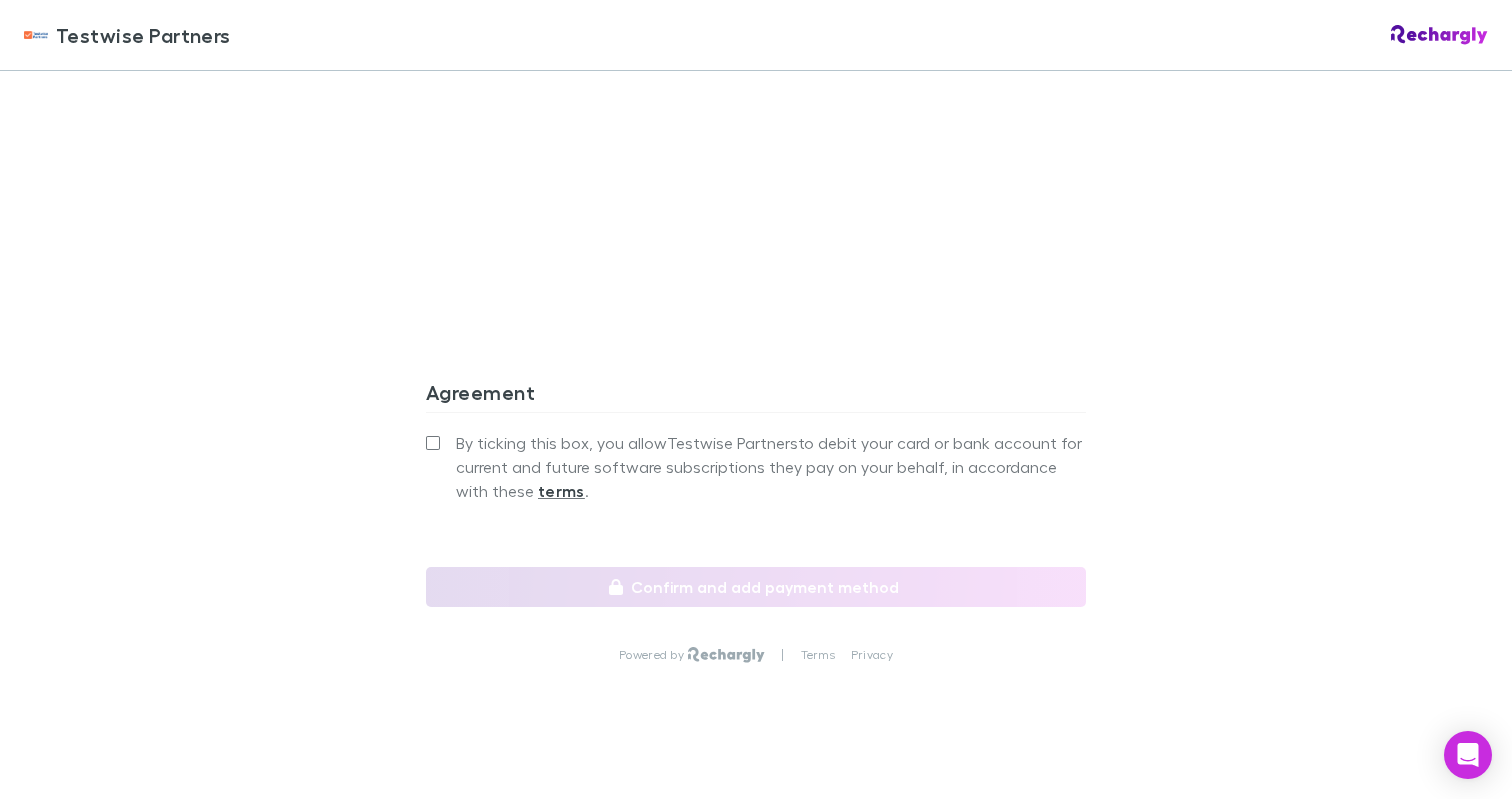 click on "By ticking this box, you allow  Testwise Partners  to debit your card or bank account for current and future software subscriptions they pay on your behalf, in accordance with these   terms ." at bounding box center (771, 467) 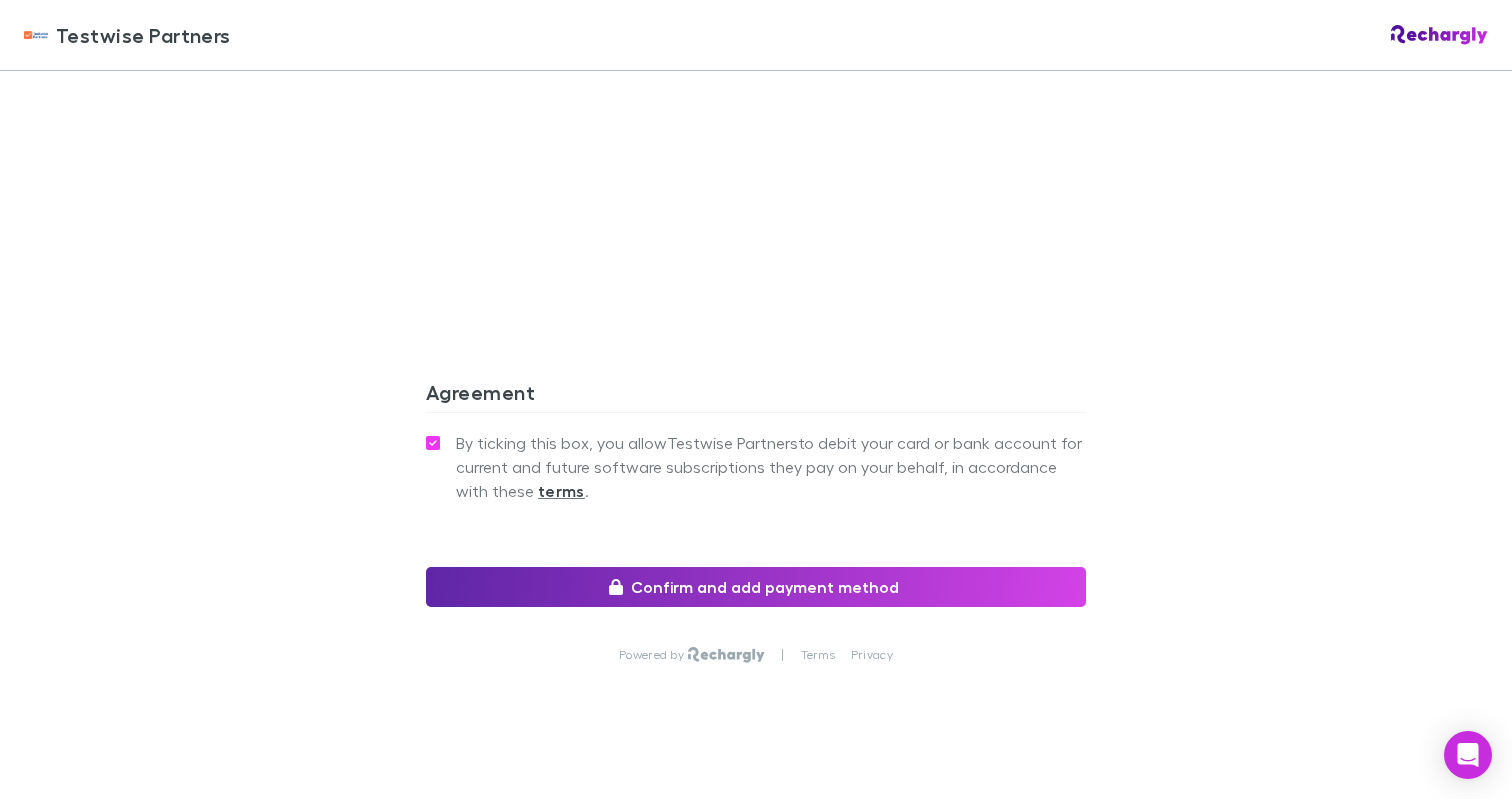 click at bounding box center (756, 420) 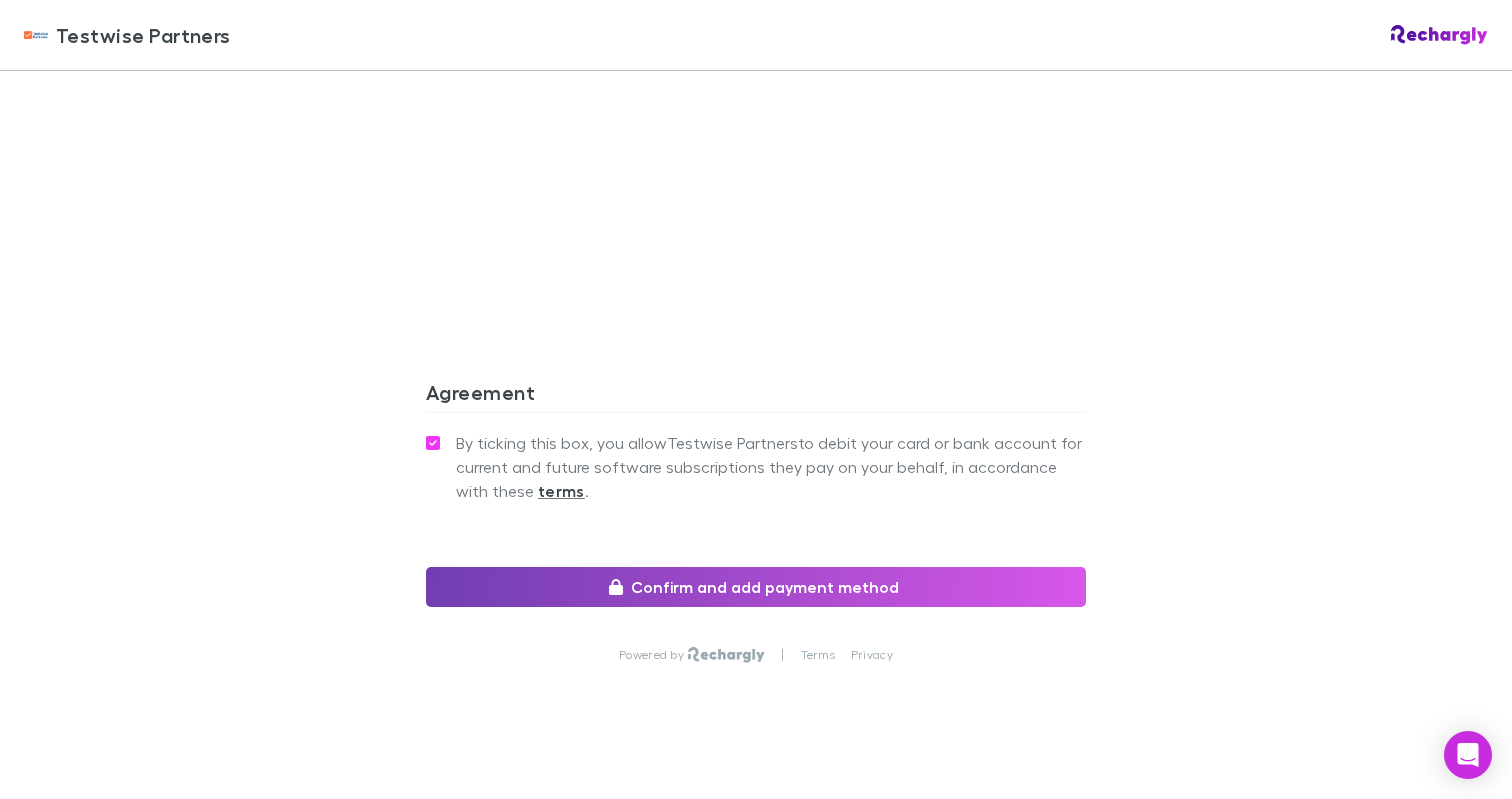 click on "Confirm and add payment method" at bounding box center (756, 587) 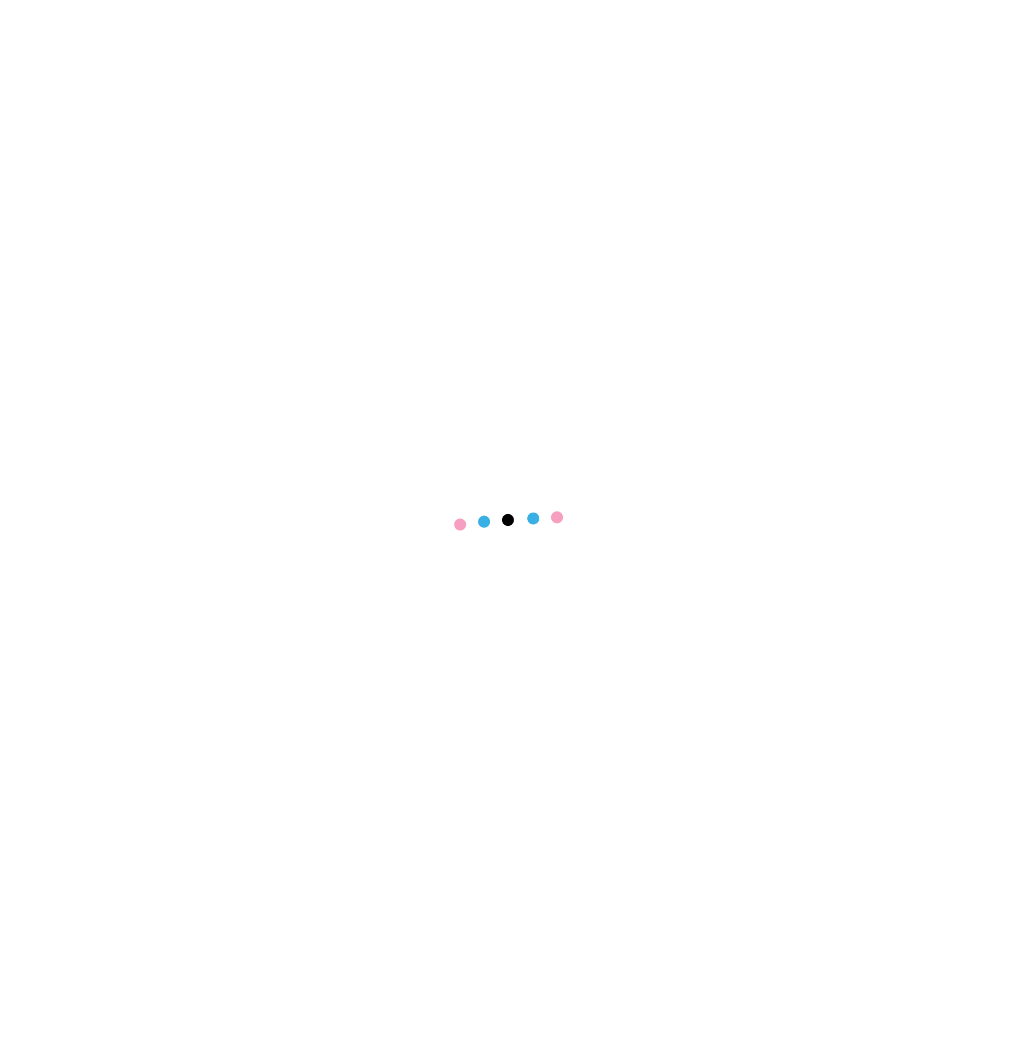scroll, scrollTop: 0, scrollLeft: 0, axis: both 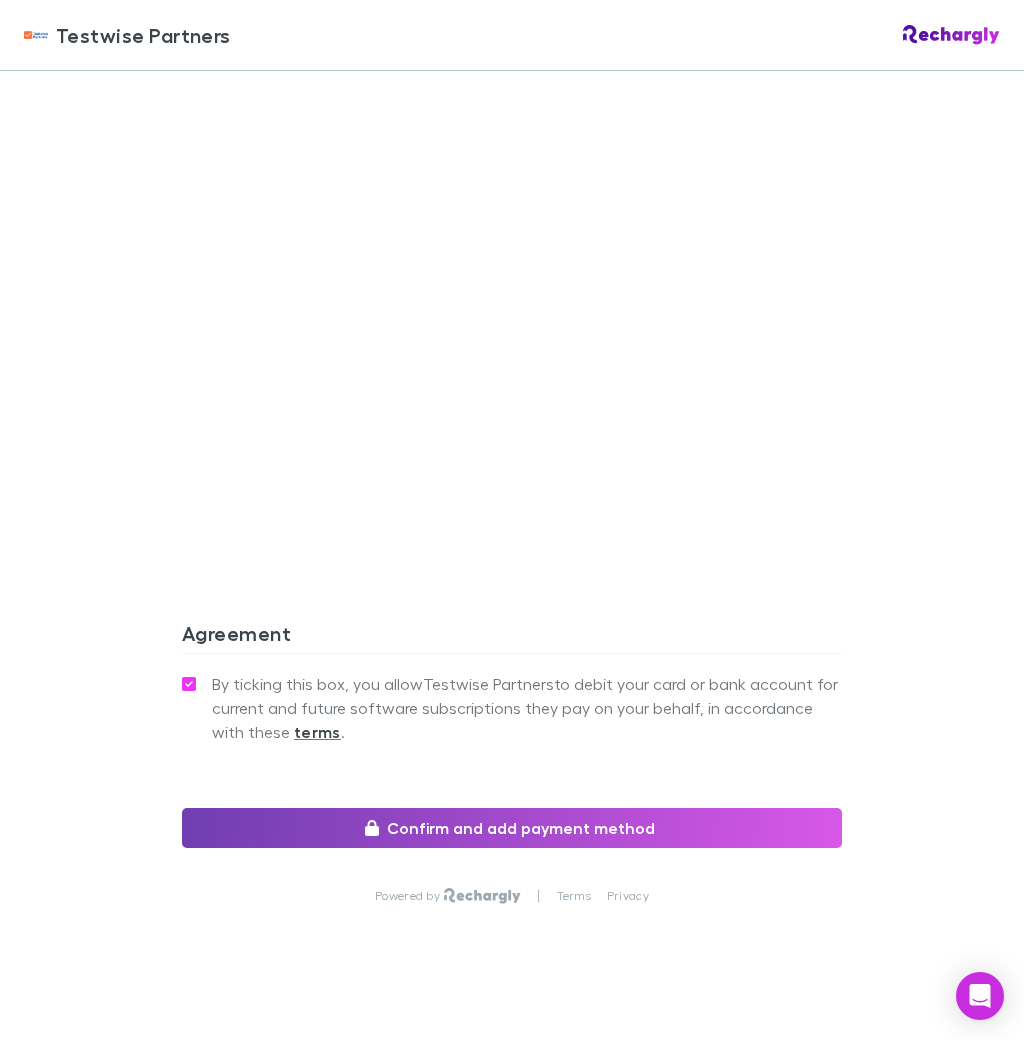 click 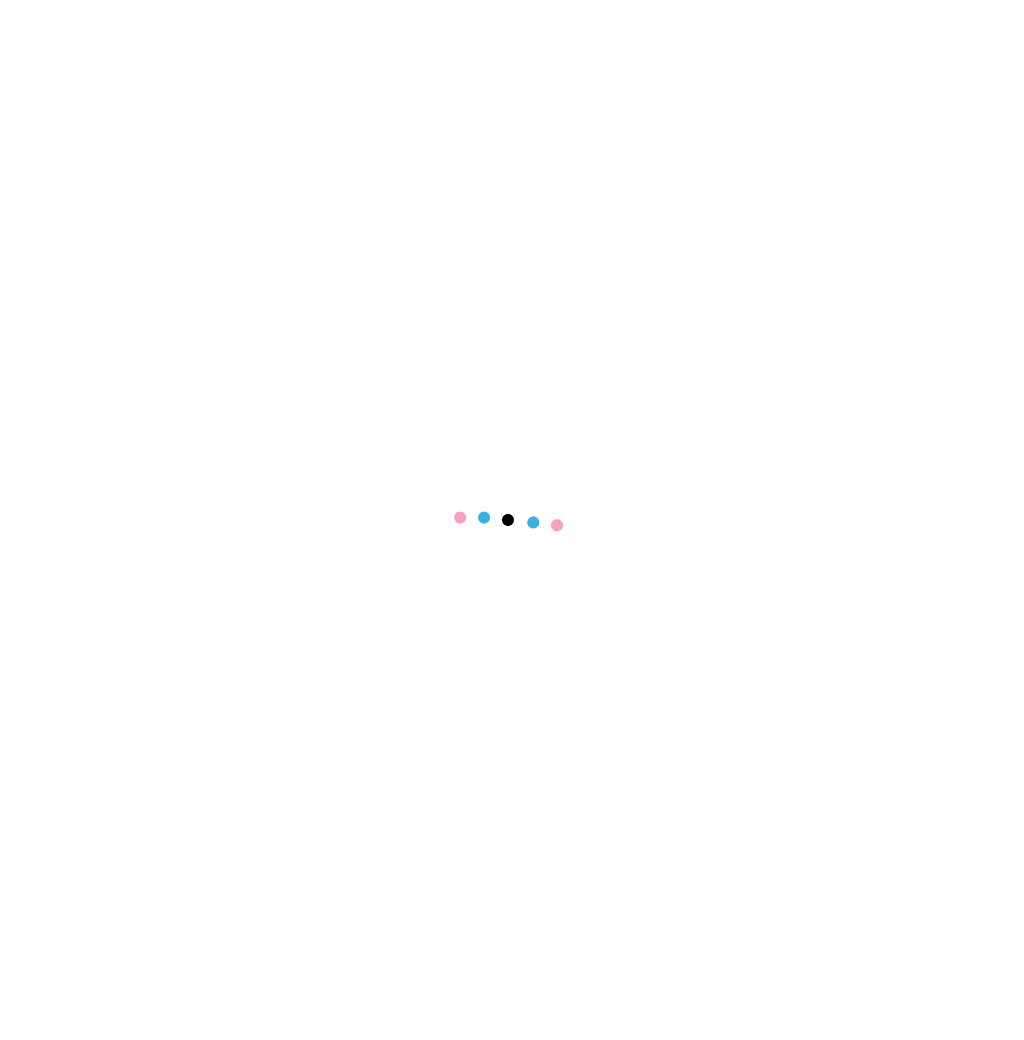 scroll, scrollTop: 0, scrollLeft: 0, axis: both 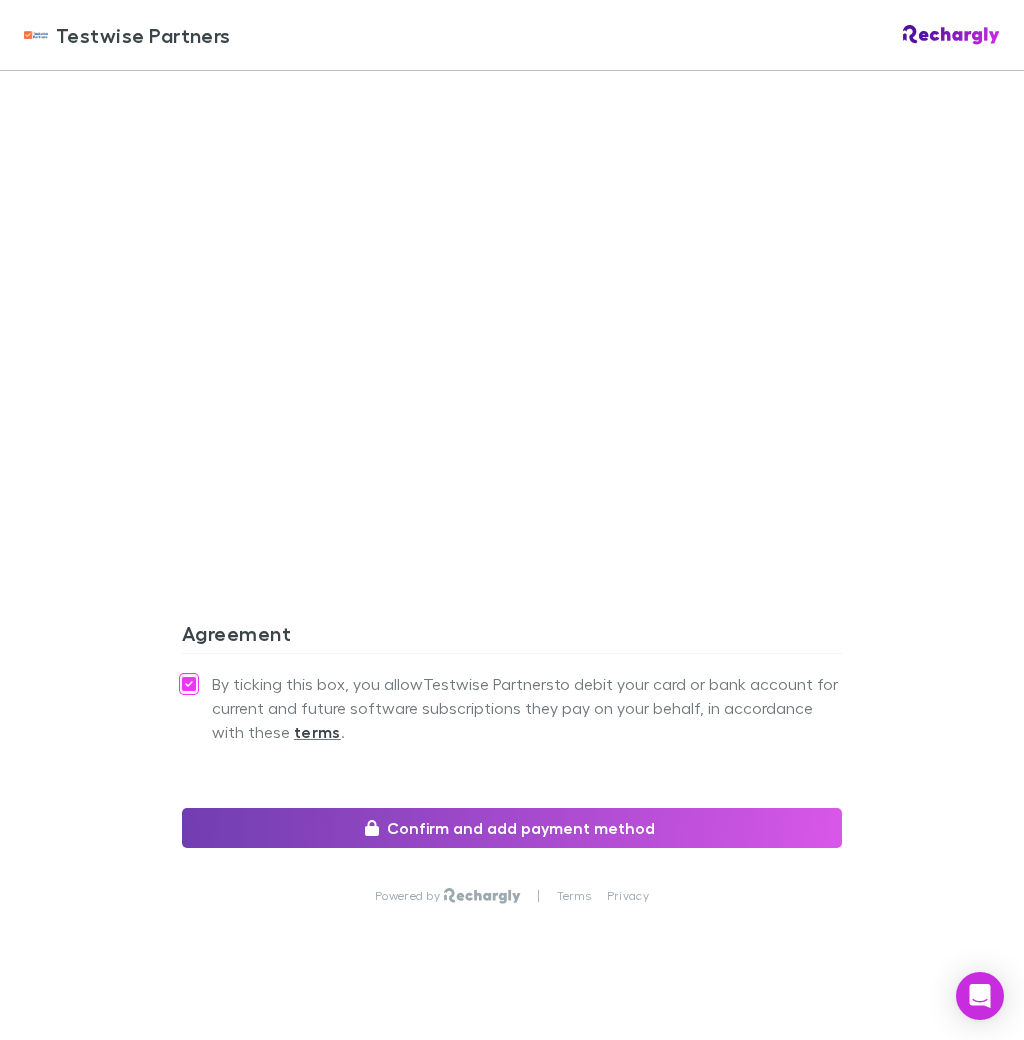 click 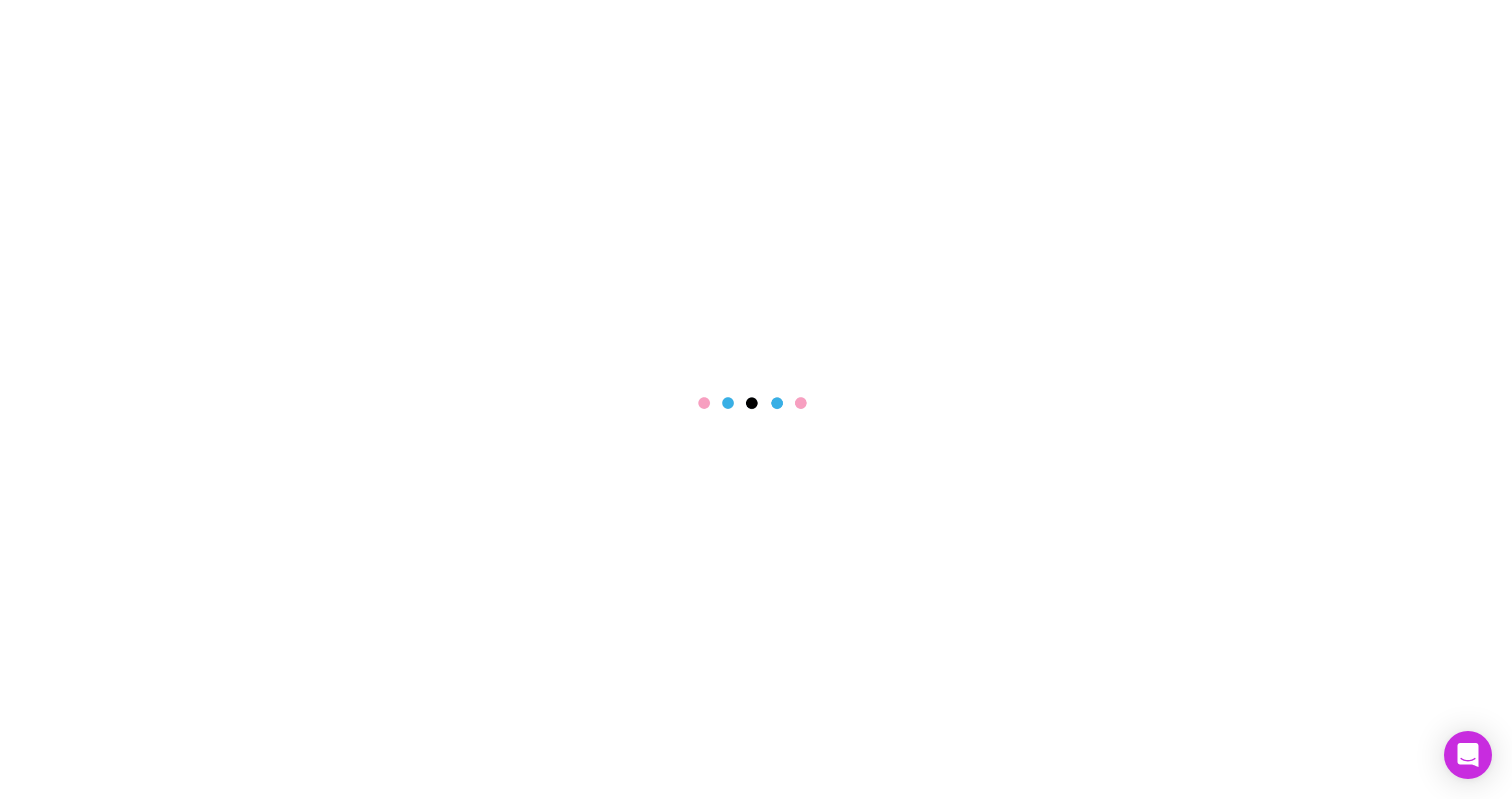 scroll, scrollTop: 0, scrollLeft: 0, axis: both 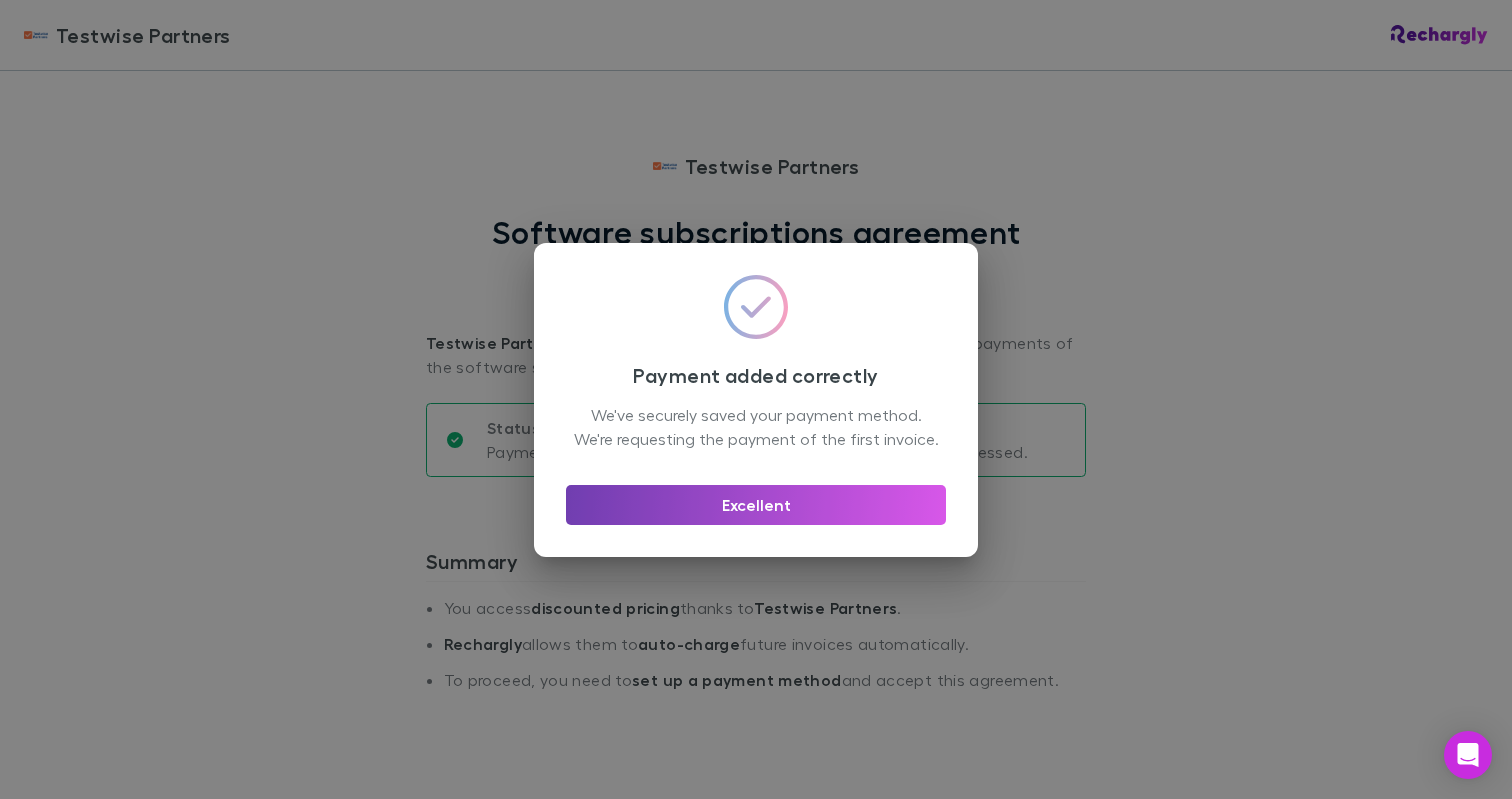 click on "Excellent" at bounding box center (756, 505) 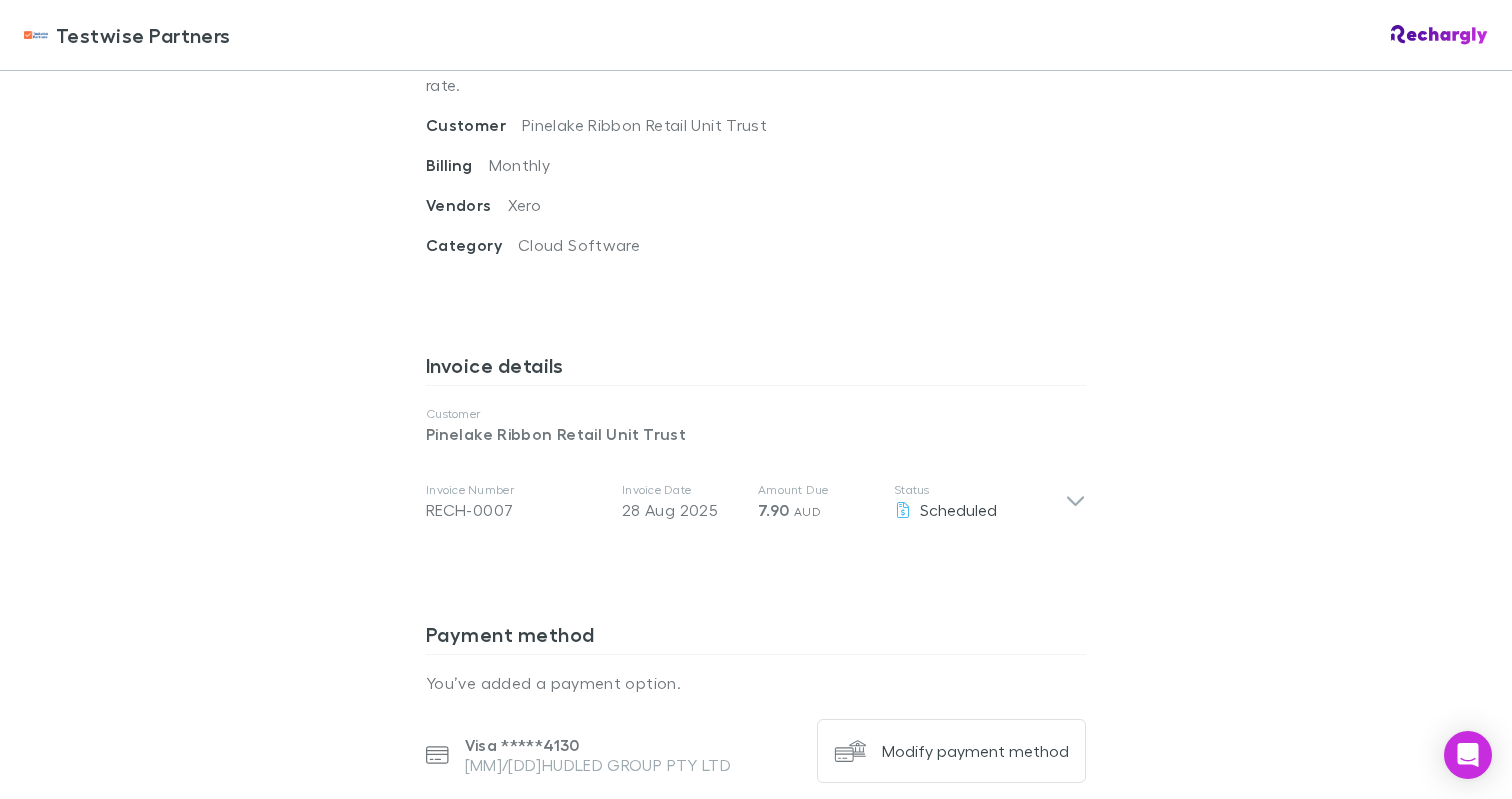 scroll, scrollTop: 1082, scrollLeft: 0, axis: vertical 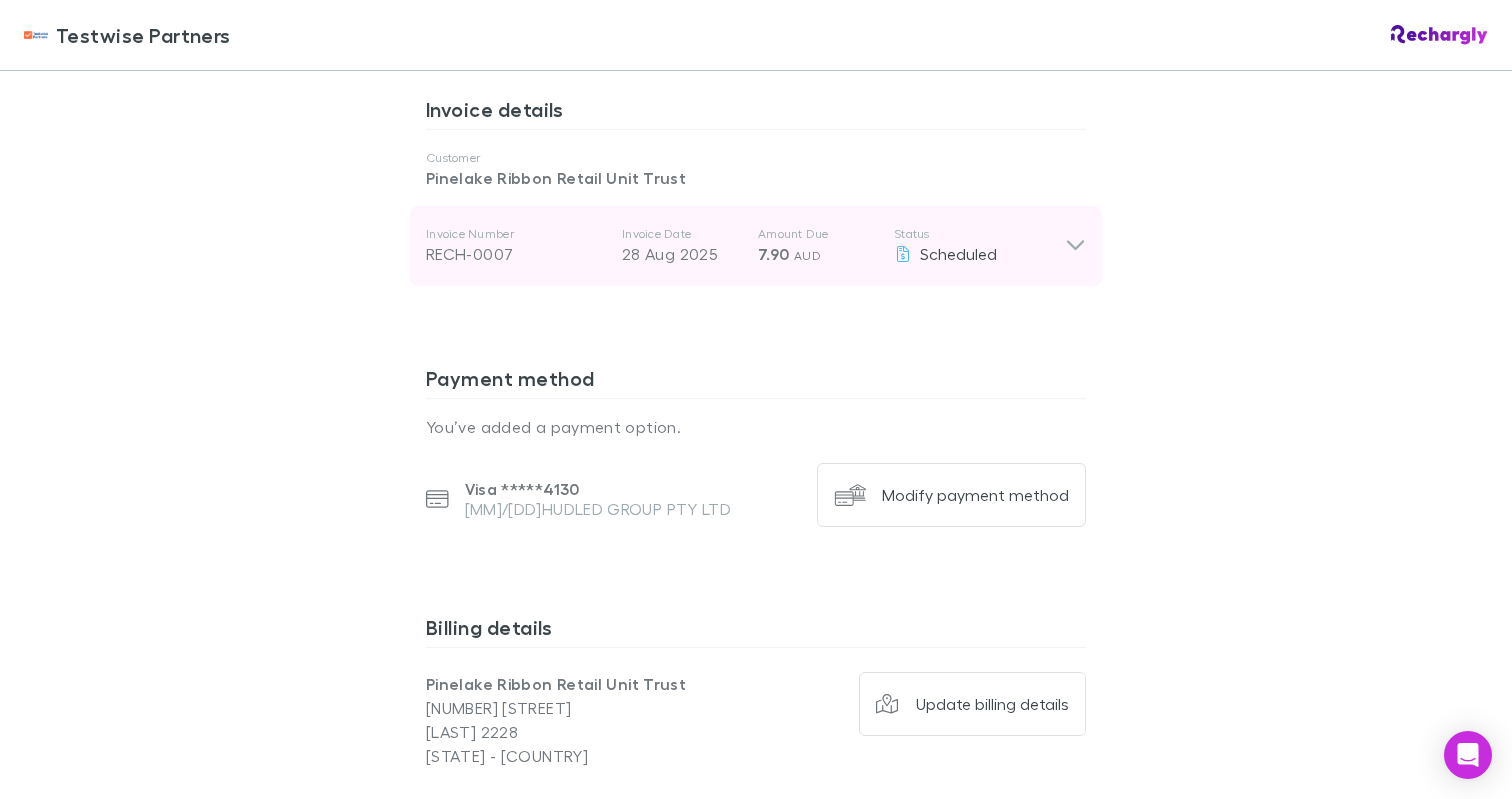 click on "Invoice Number RECH-0007 Invoice Date 28 Aug 2025 Amount Due 7.90   AUD Status Scheduled" at bounding box center [745, 246] 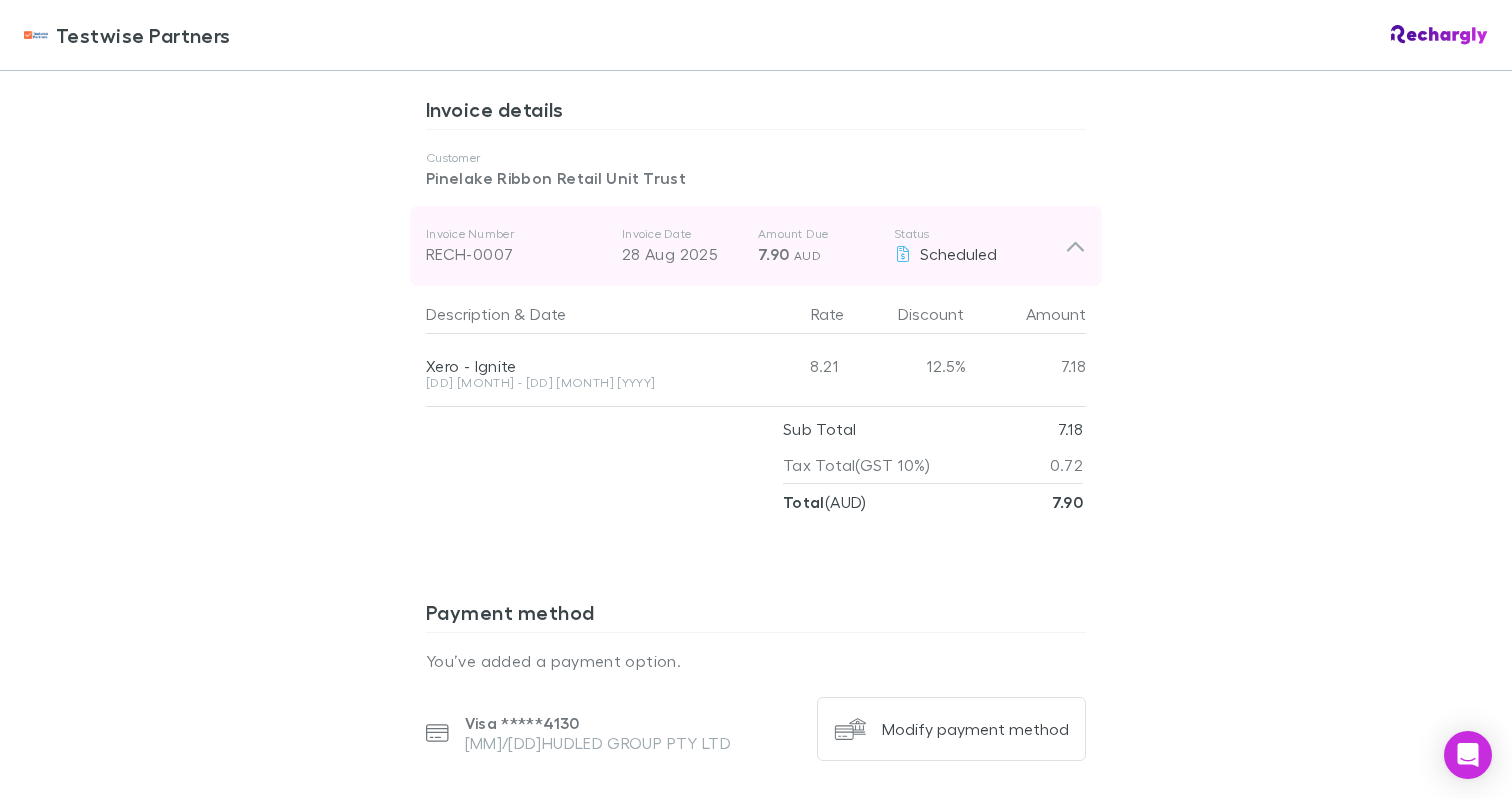 click on "Invoice Number RECH-0007 Invoice Date 28 Aug 2025 Amount Due 7.90   AUD Status Scheduled" at bounding box center (745, 246) 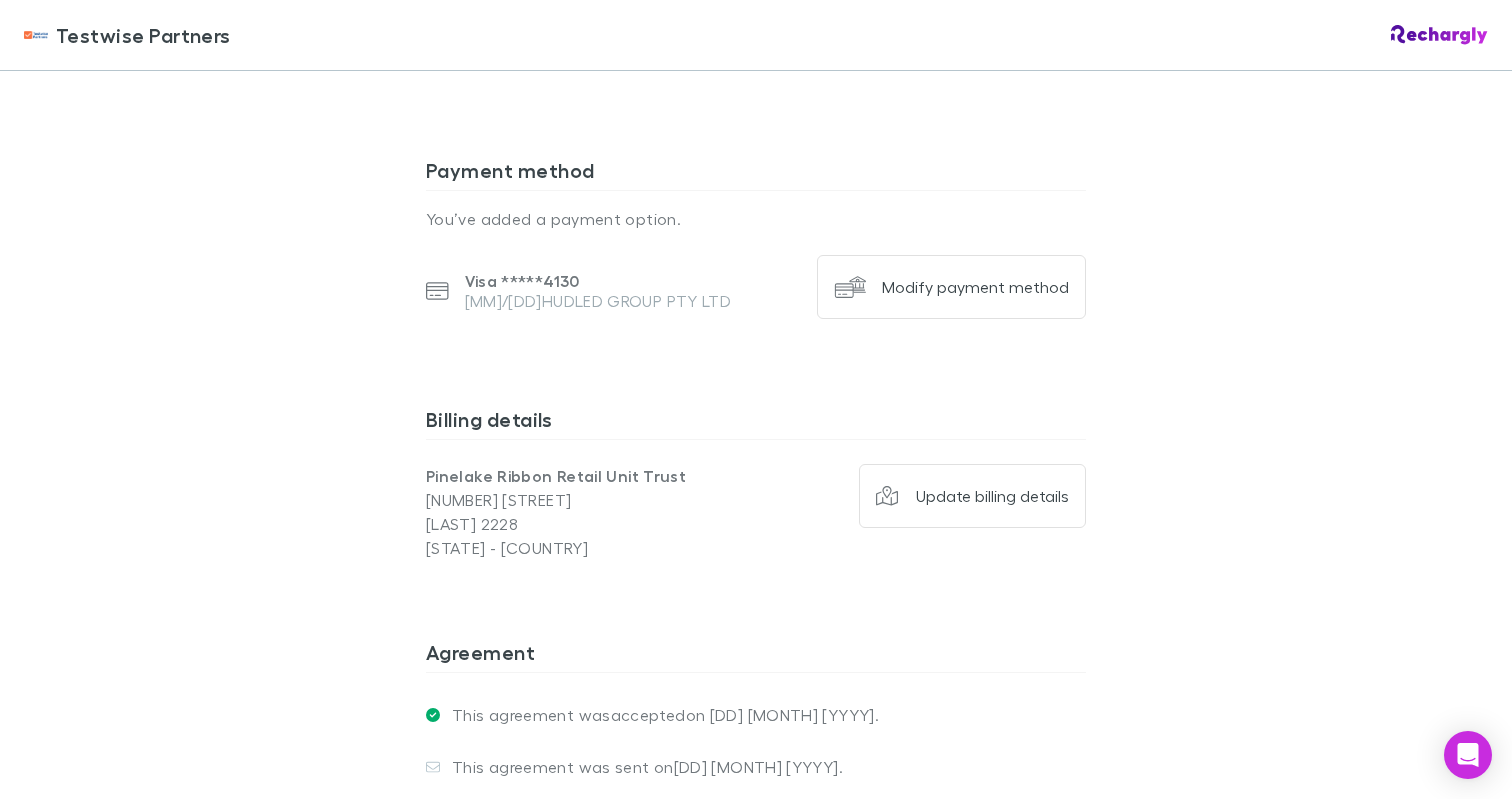 scroll, scrollTop: 1291, scrollLeft: 0, axis: vertical 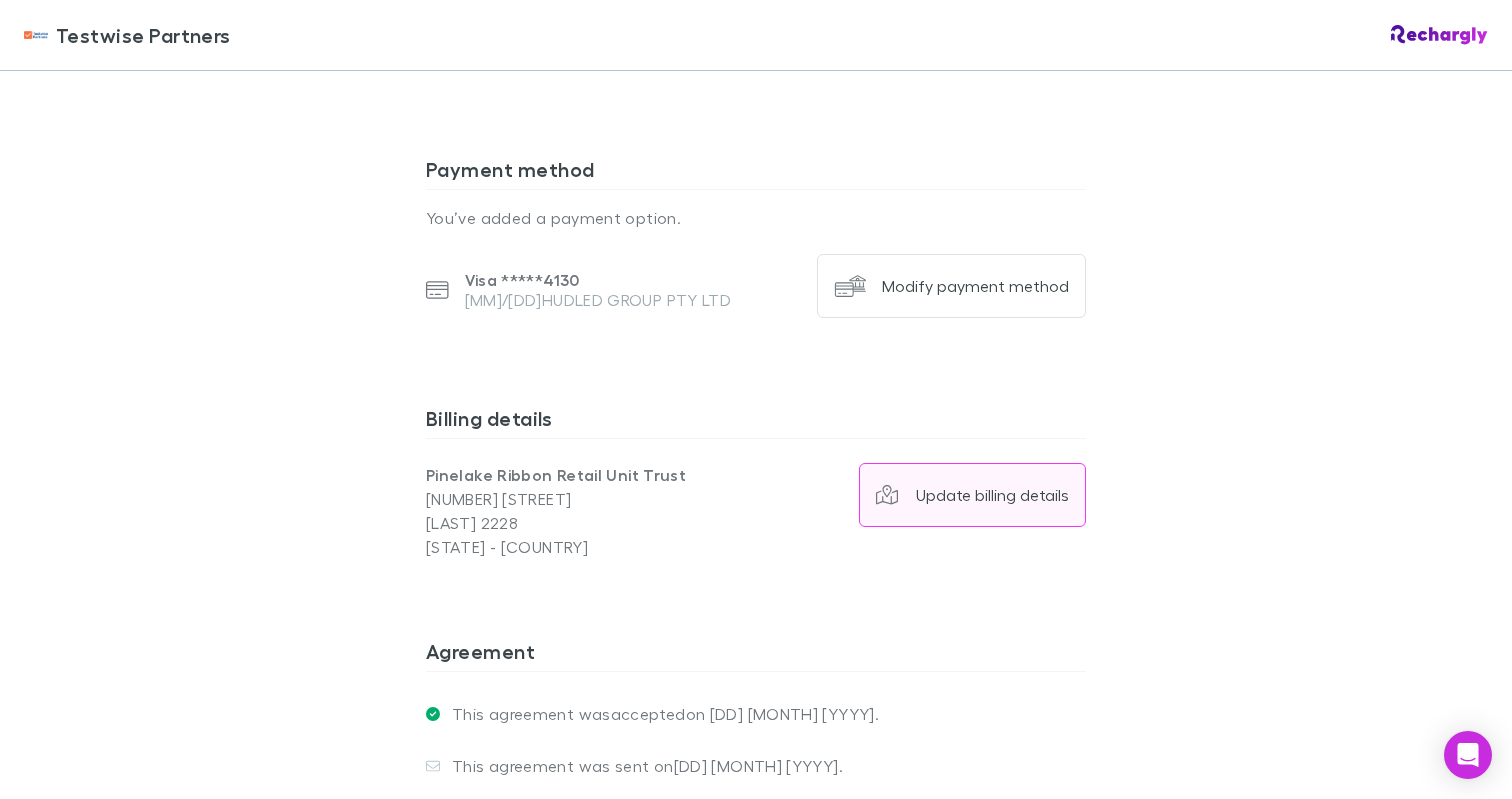 click on "Update billing details" at bounding box center [992, 495] 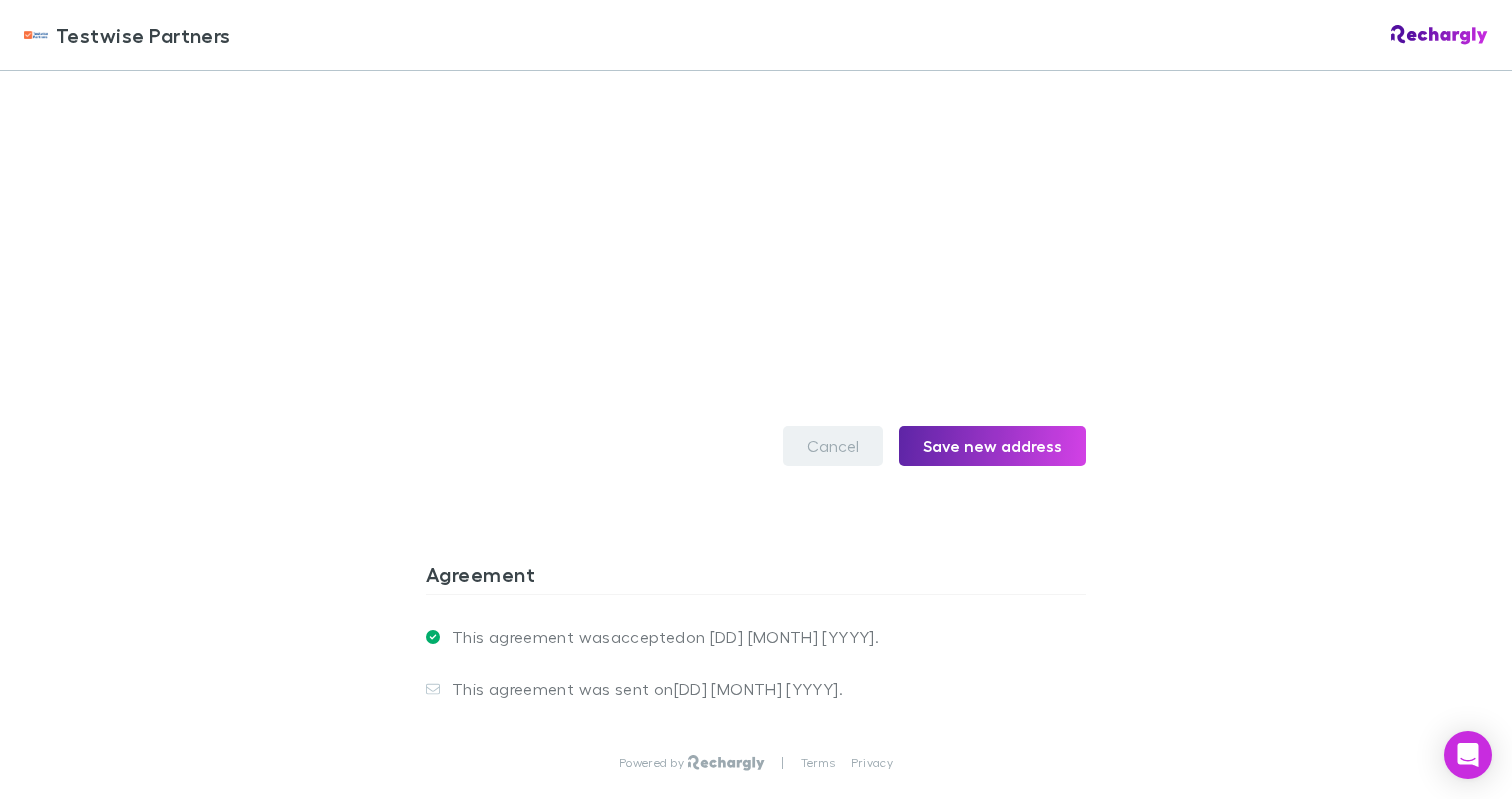 click on "Cancel" at bounding box center (833, 446) 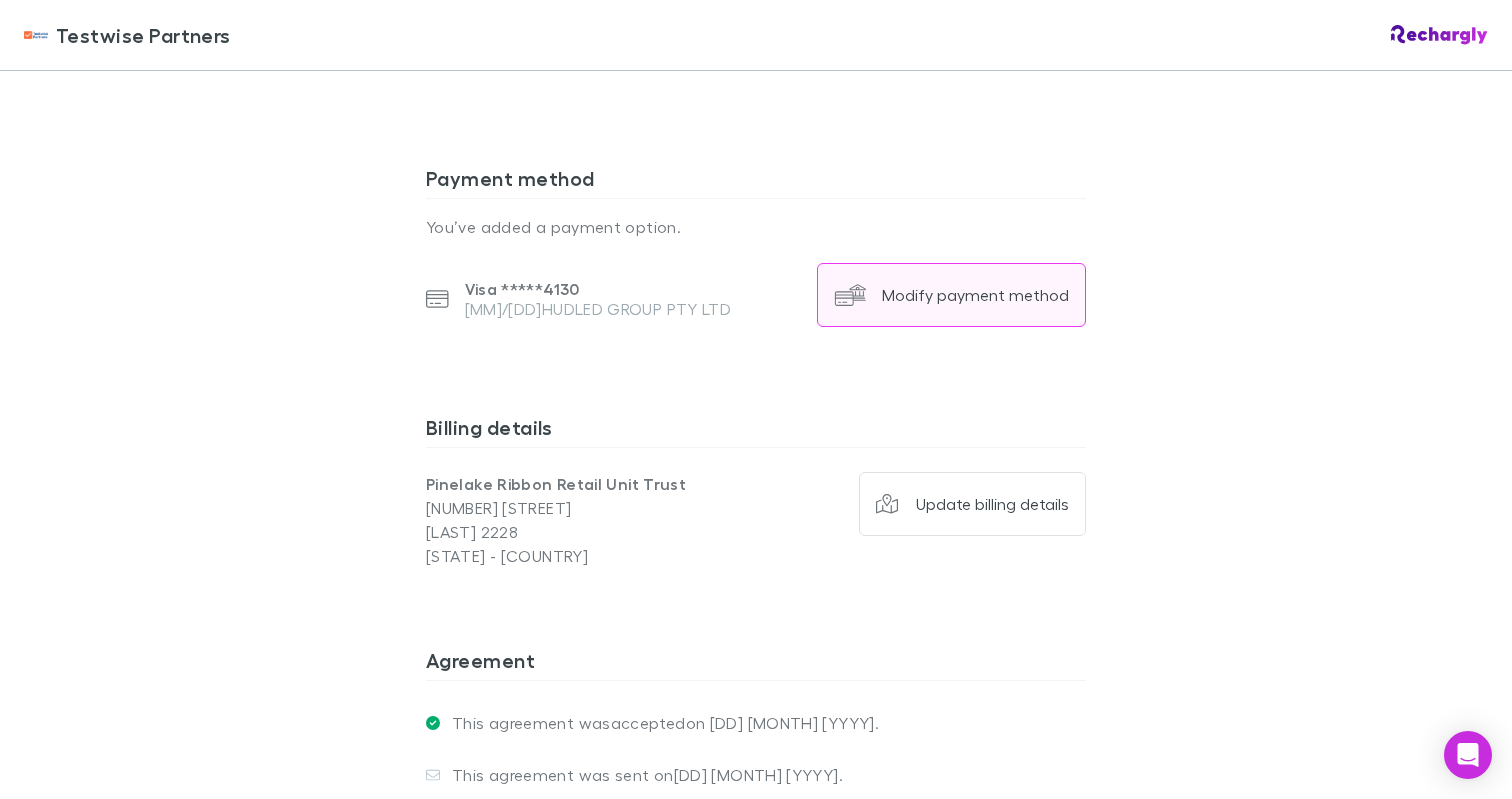 scroll, scrollTop: 1274, scrollLeft: 0, axis: vertical 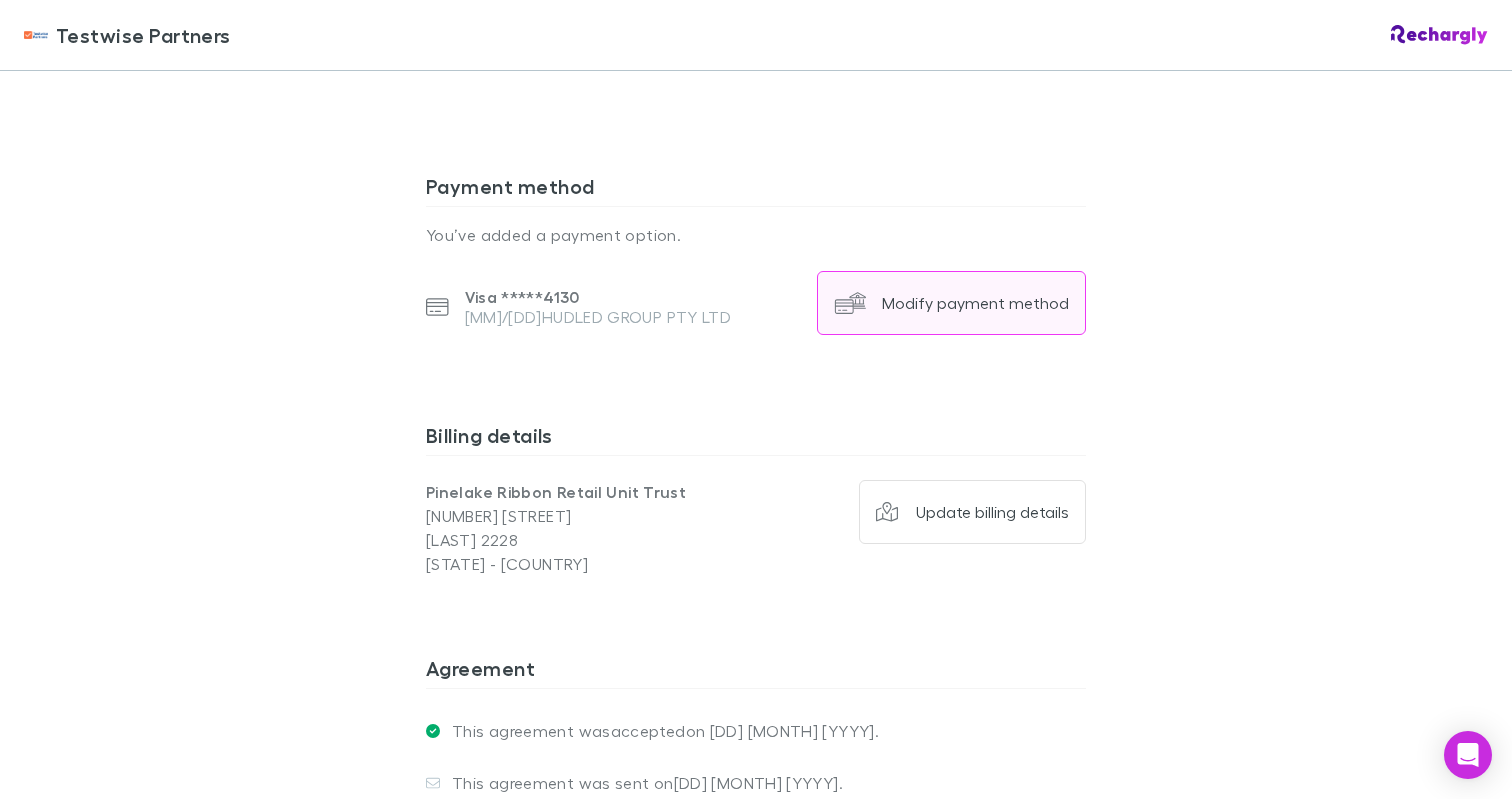 click on "Modify payment method" at bounding box center [975, 303] 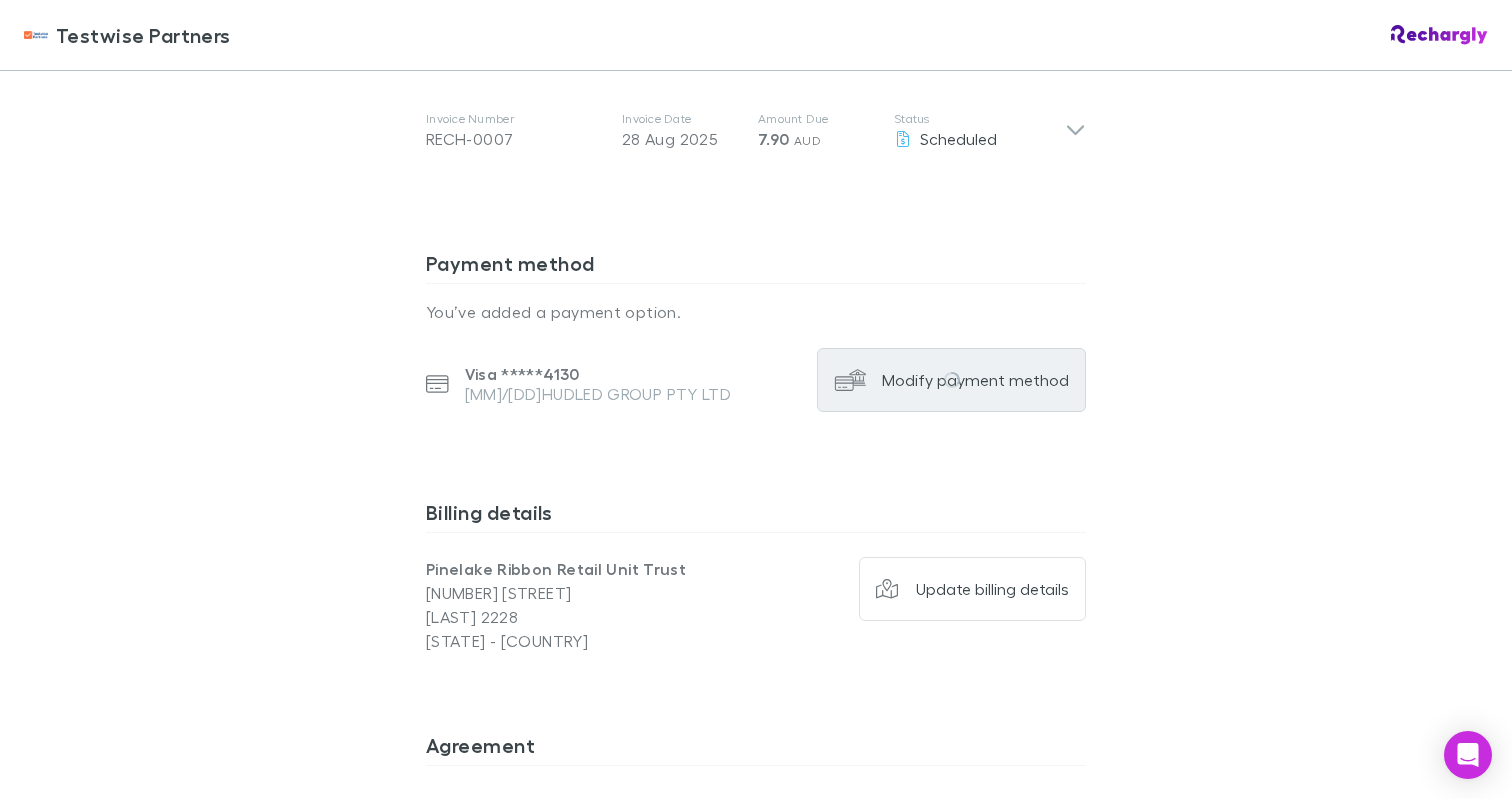 scroll, scrollTop: 1029, scrollLeft: 0, axis: vertical 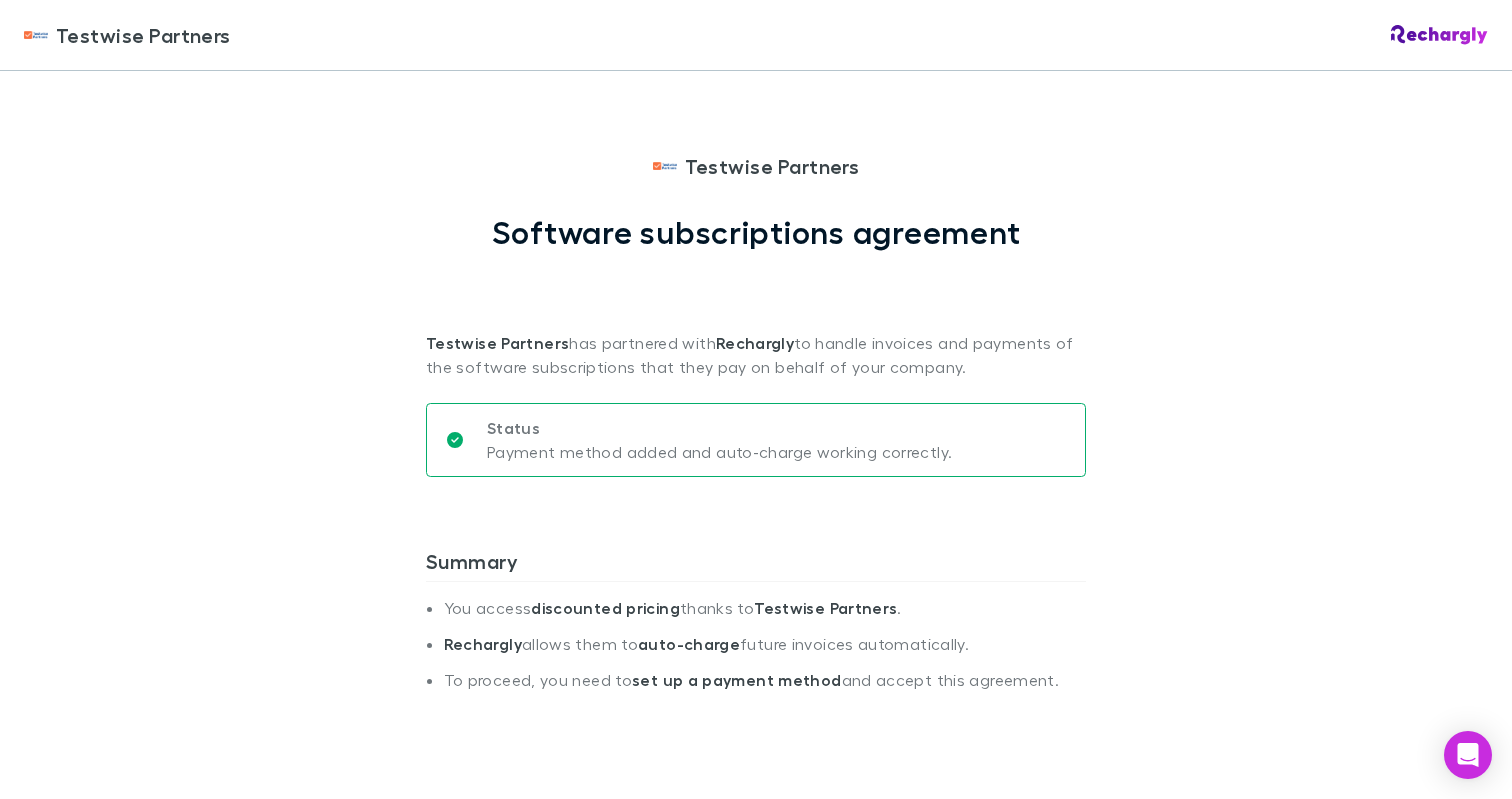 click on "[COMPANY]  has partnered with  [COMPANY]  to handle invoices and payments of the software subscriptions that they pay on behalf of your company." at bounding box center [756, 315] 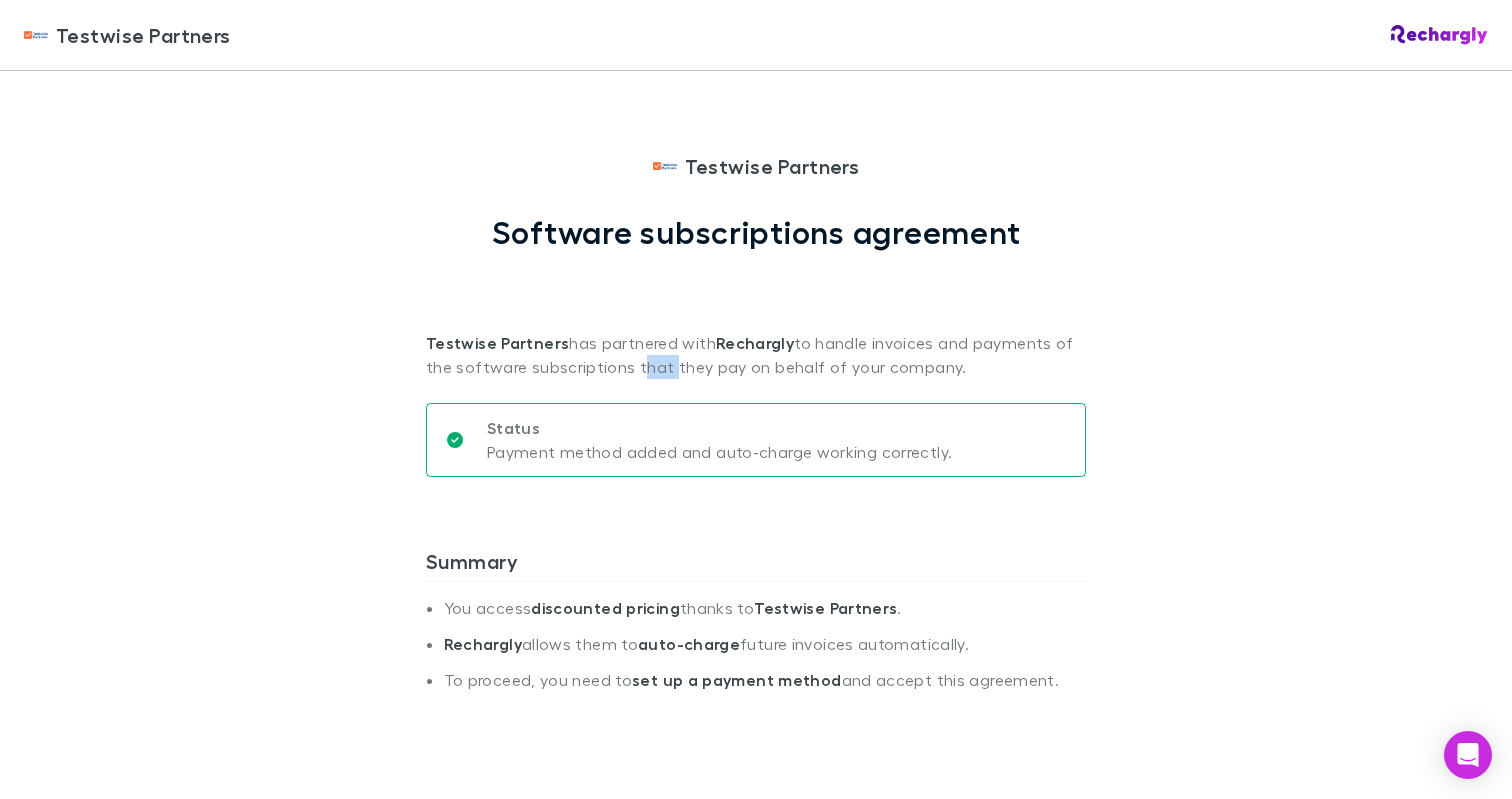 click on "[COMPANY]  has partnered with  [COMPANY]  to handle invoices and payments of the software subscriptions that they pay on behalf of your company." at bounding box center [756, 315] 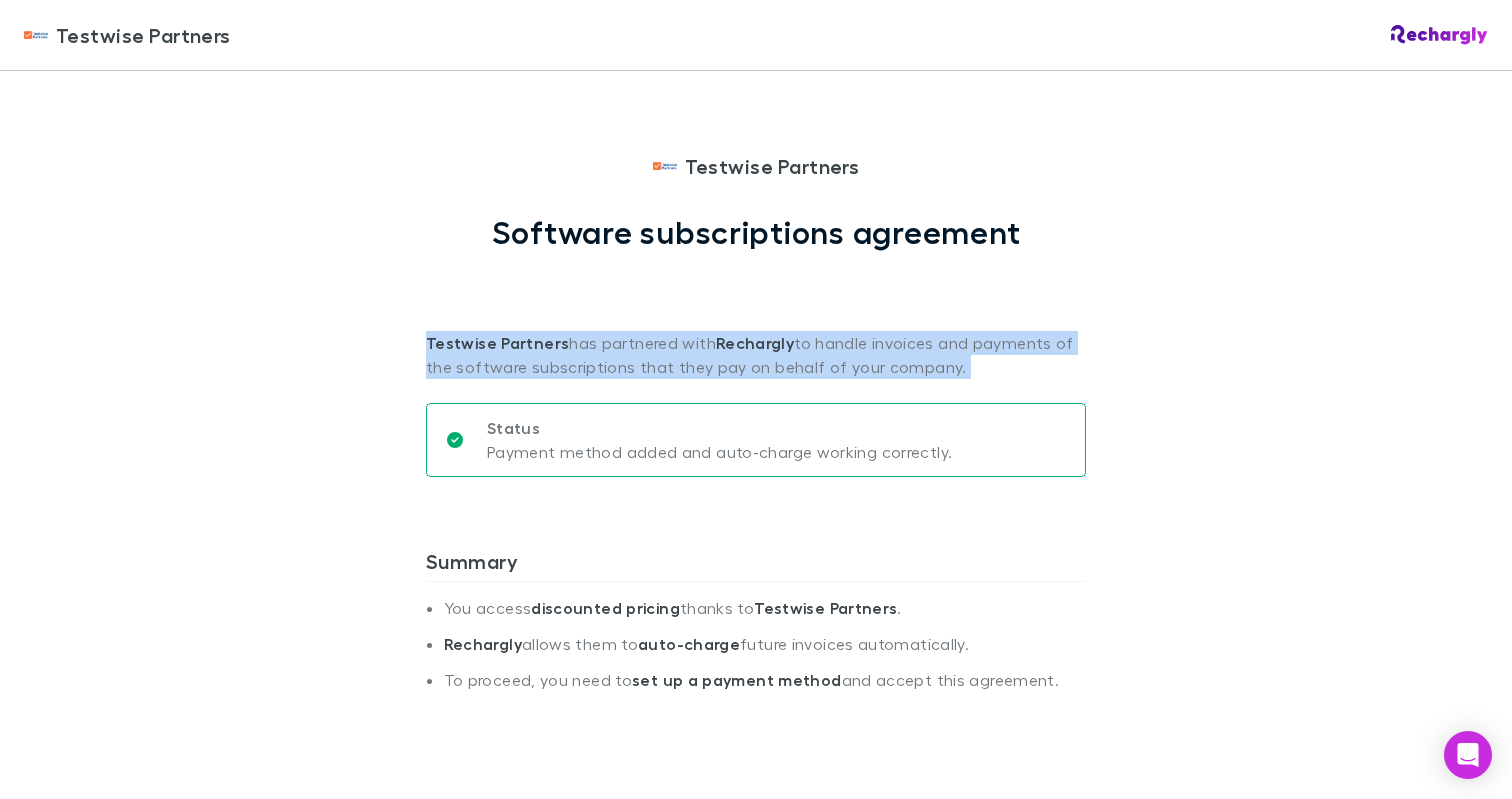 click on "[COMPANY]  has partnered with  [COMPANY]  to handle invoices and payments of the software subscriptions that they pay on behalf of your company." at bounding box center (756, 315) 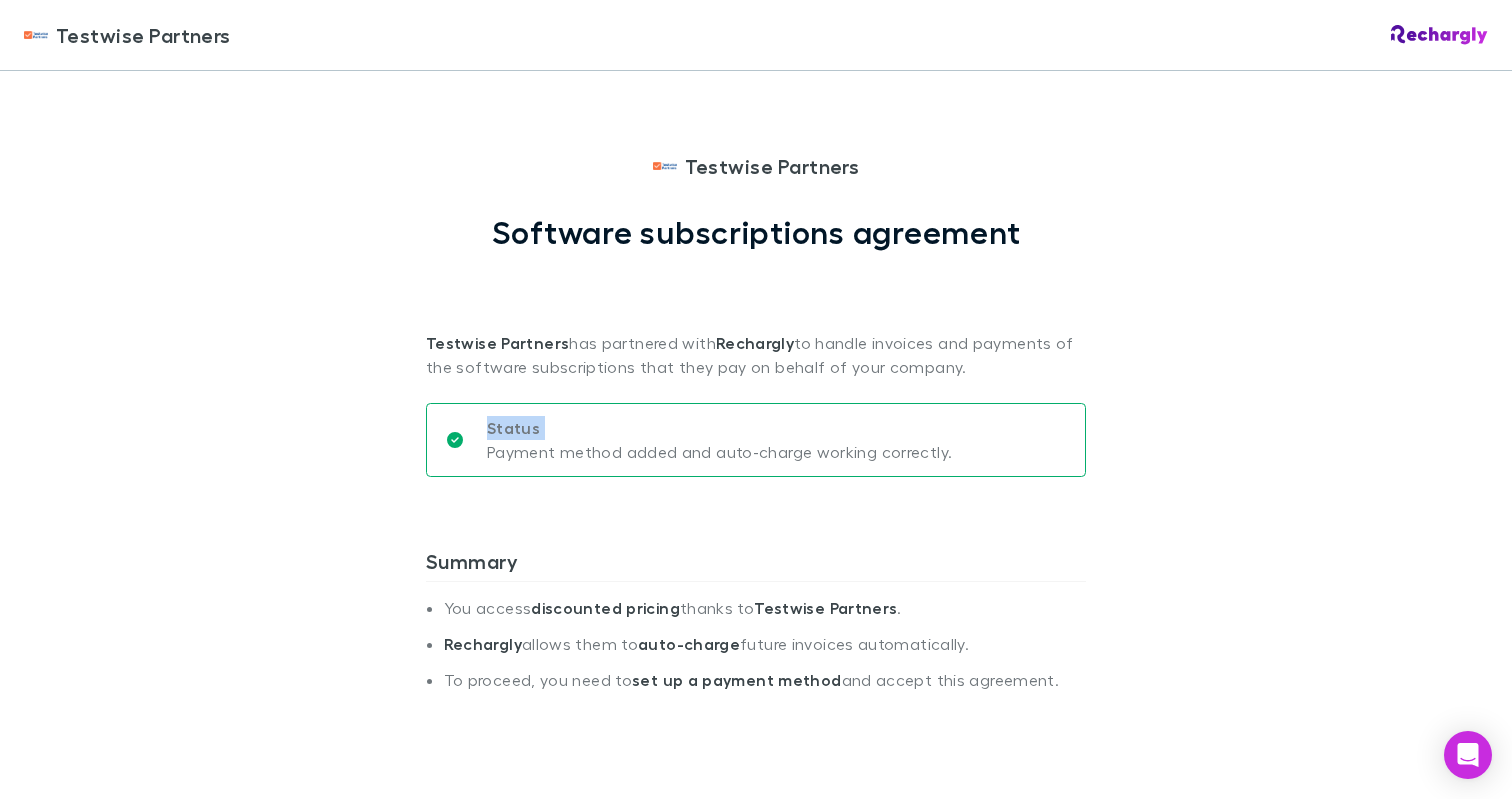 click on "Status Payment method added and auto-charge working correctly." at bounding box center (756, 448) 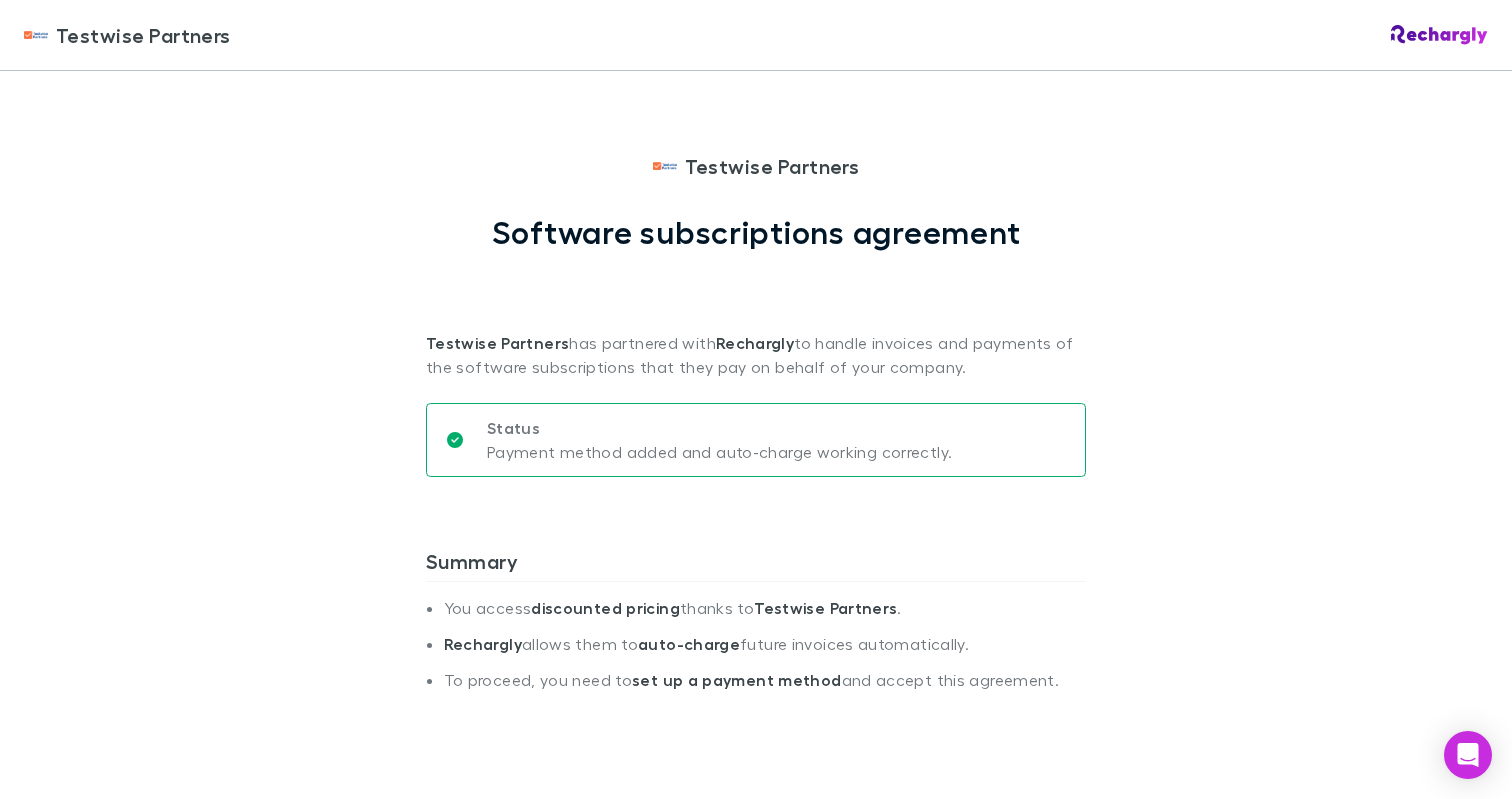 click on "[COMPANY]  has partnered with  [COMPANY]  to handle invoices and payments of the software subscriptions that they pay on behalf of your company." at bounding box center (756, 315) 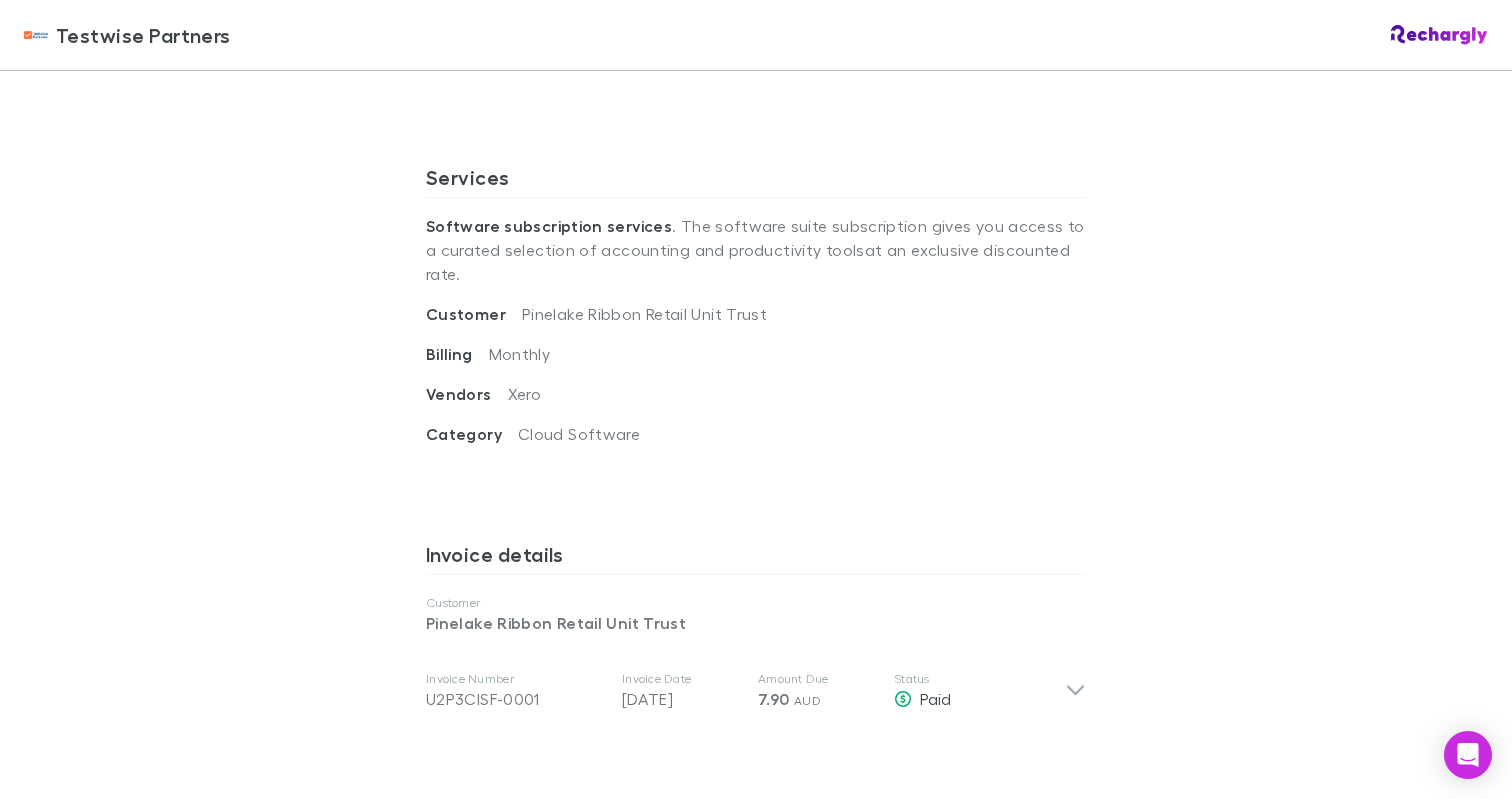 scroll, scrollTop: 638, scrollLeft: 0, axis: vertical 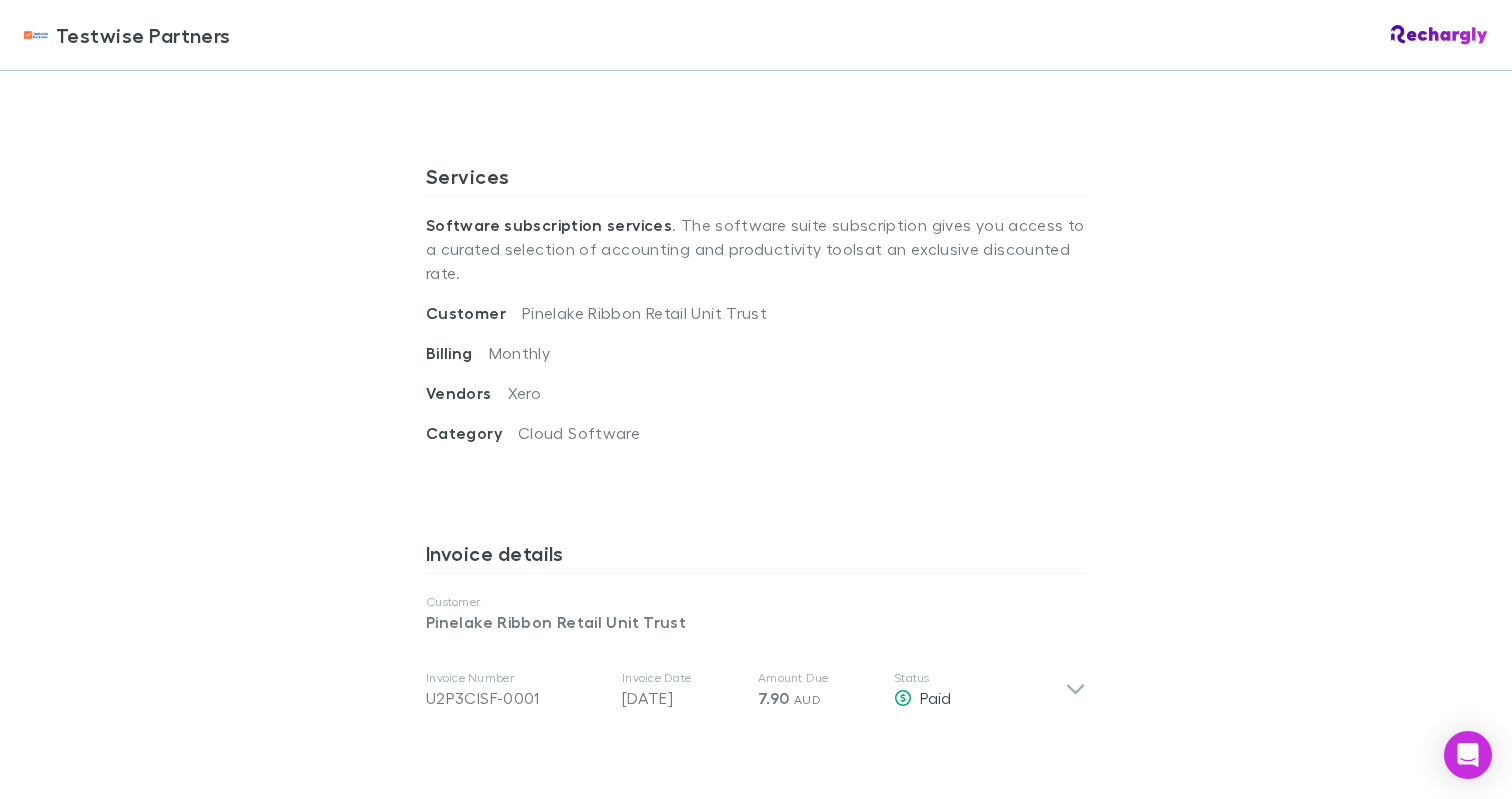 click on "Customer [NAME]" at bounding box center [756, 321] 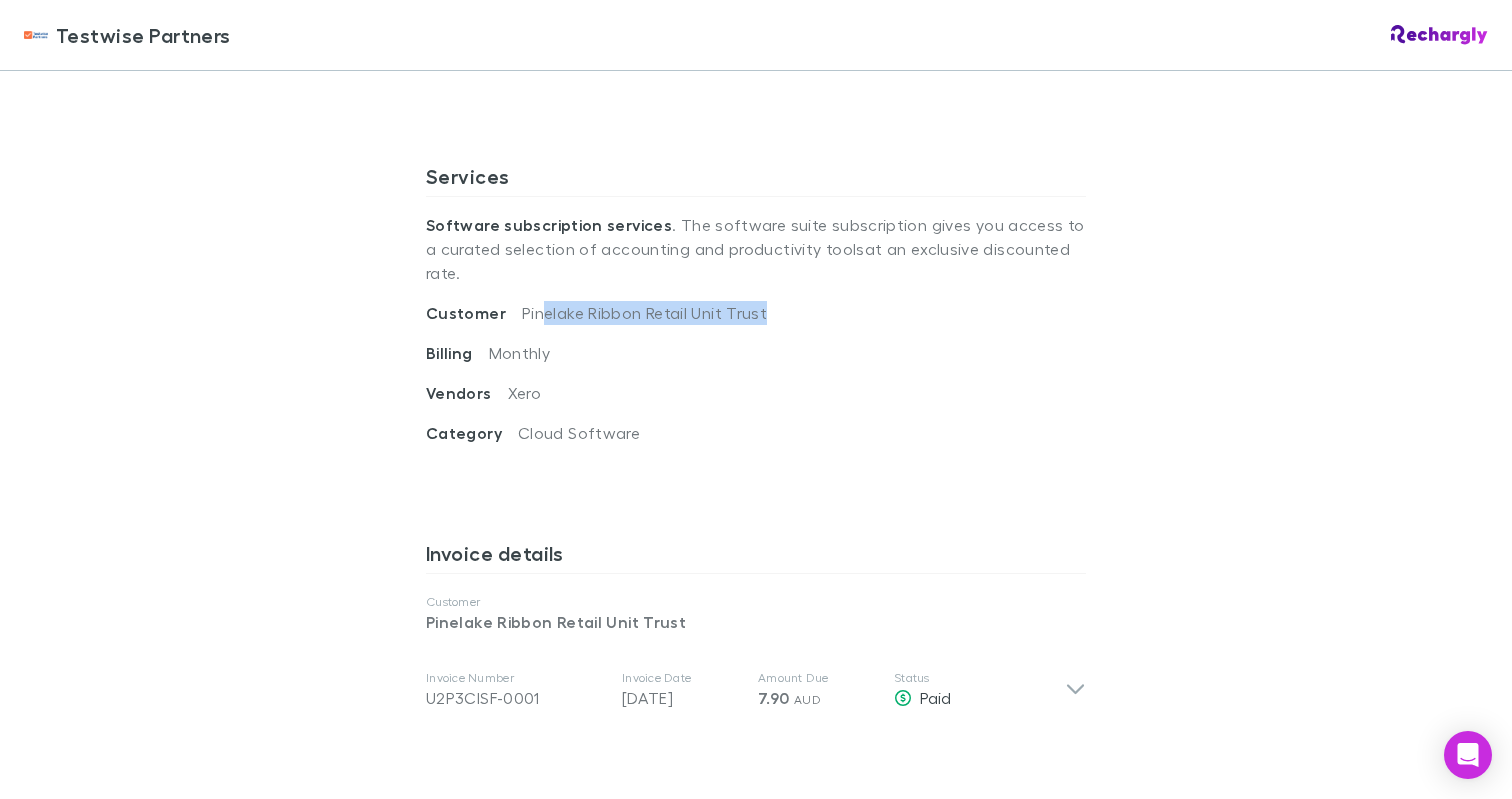 drag, startPoint x: 780, startPoint y: 291, endPoint x: 530, endPoint y: 292, distance: 250.002 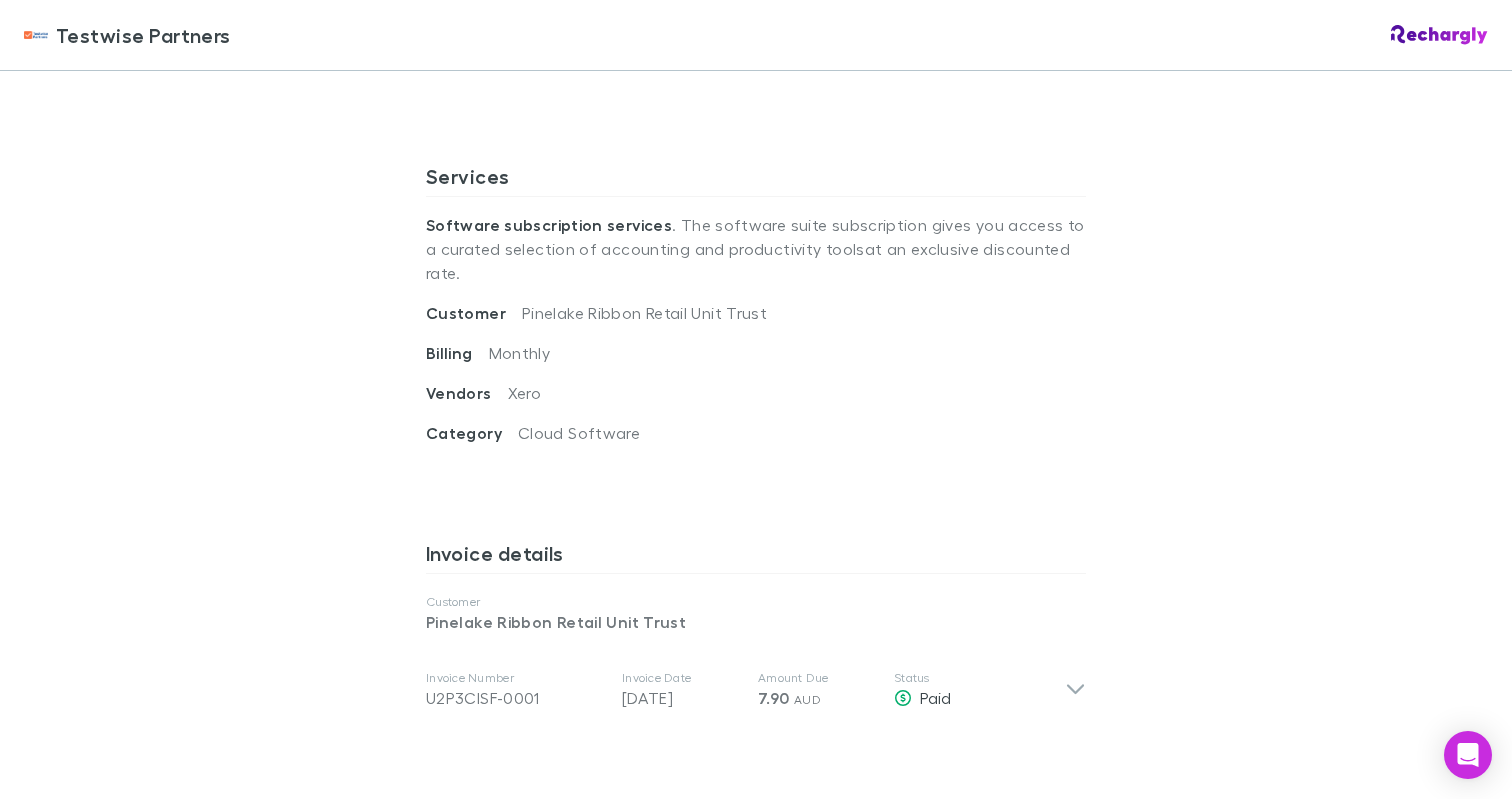 click on "Pinelake Ribbon Retail Unit Trust" at bounding box center (644, 312) 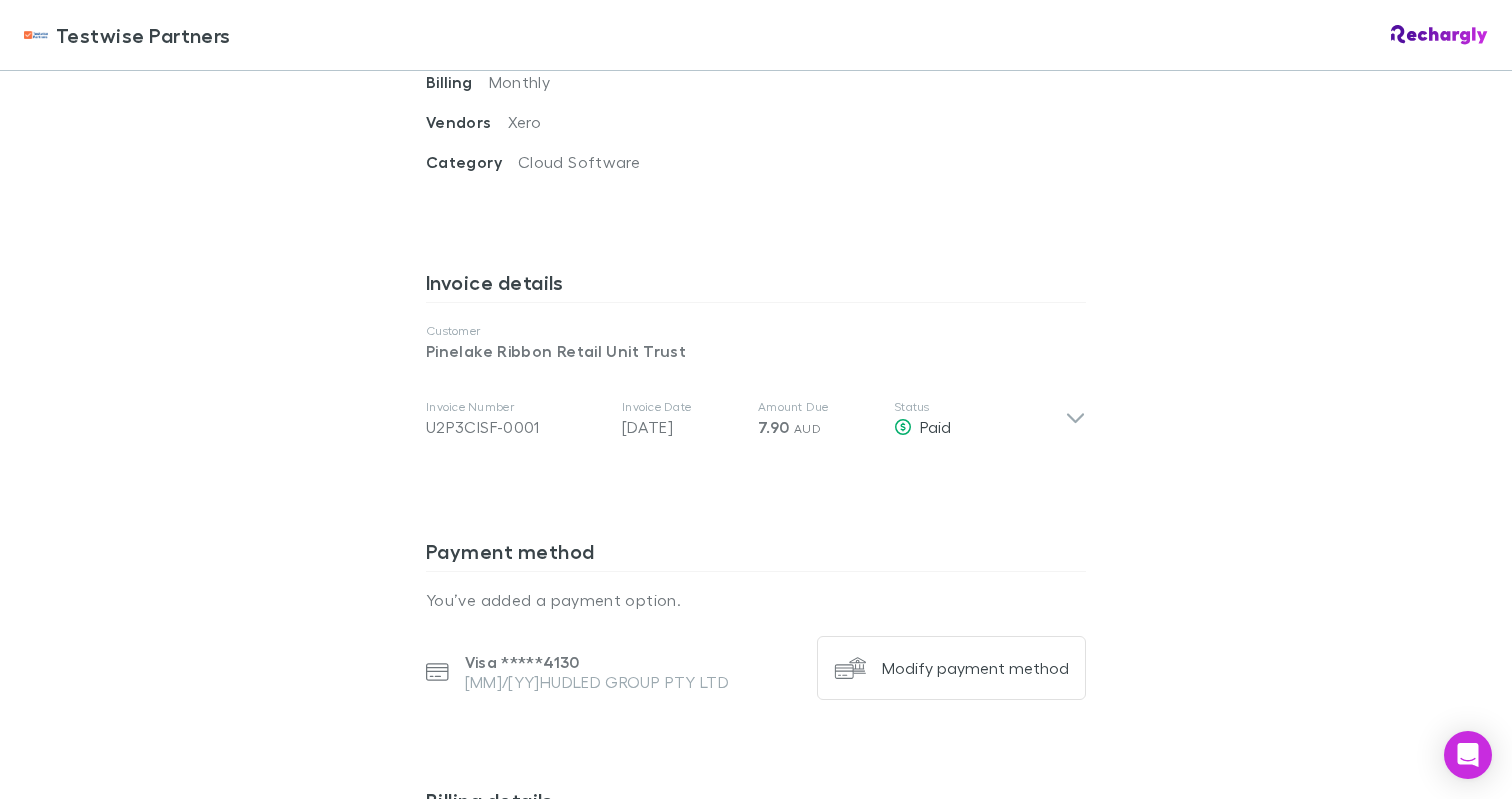 scroll, scrollTop: 1052, scrollLeft: 0, axis: vertical 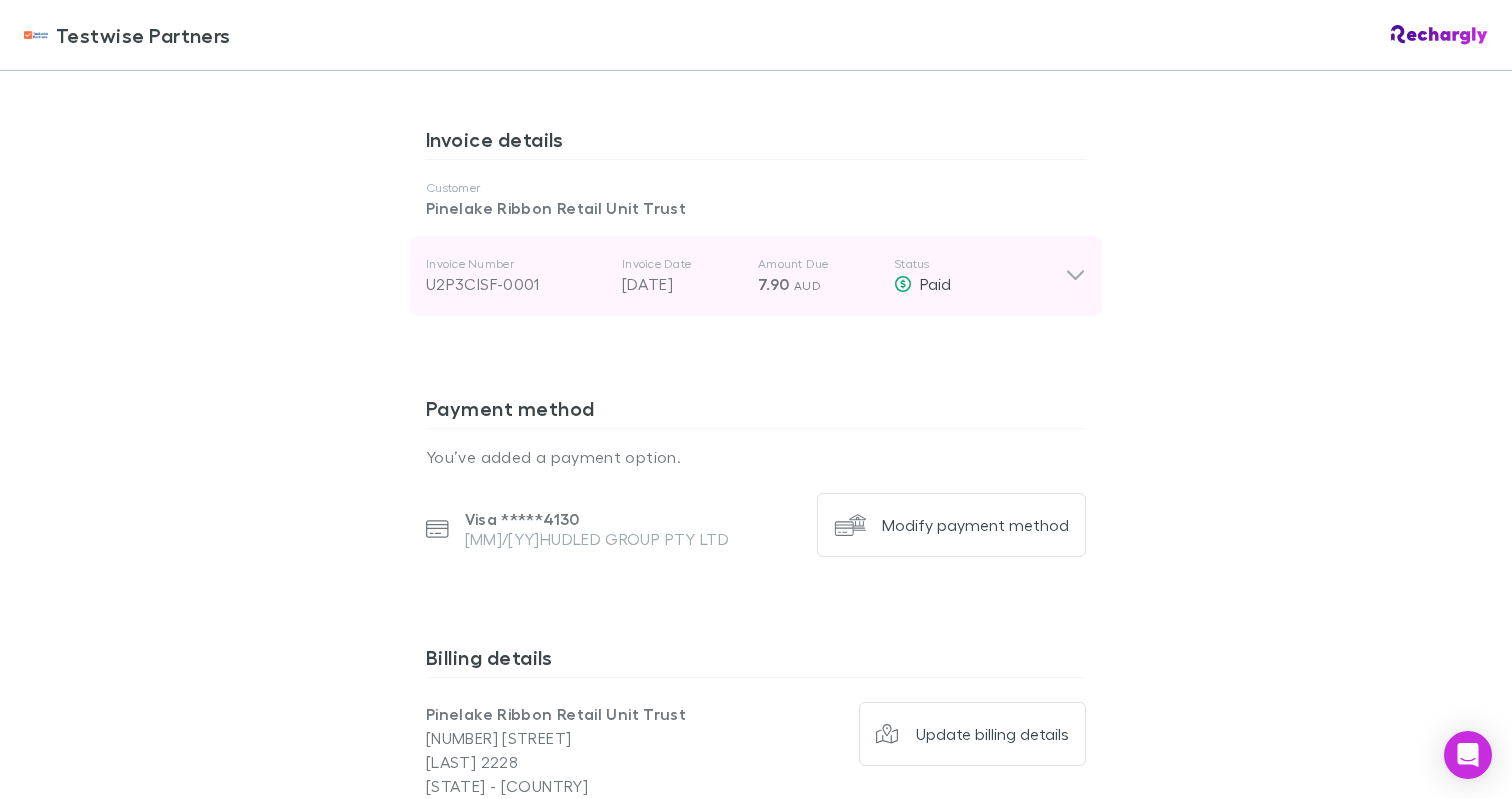 click on "Invoice Number U2P3CISF-0001 Invoice Date [DATE] Amount Due 7.90   AUD Status Paid" at bounding box center [745, 276] 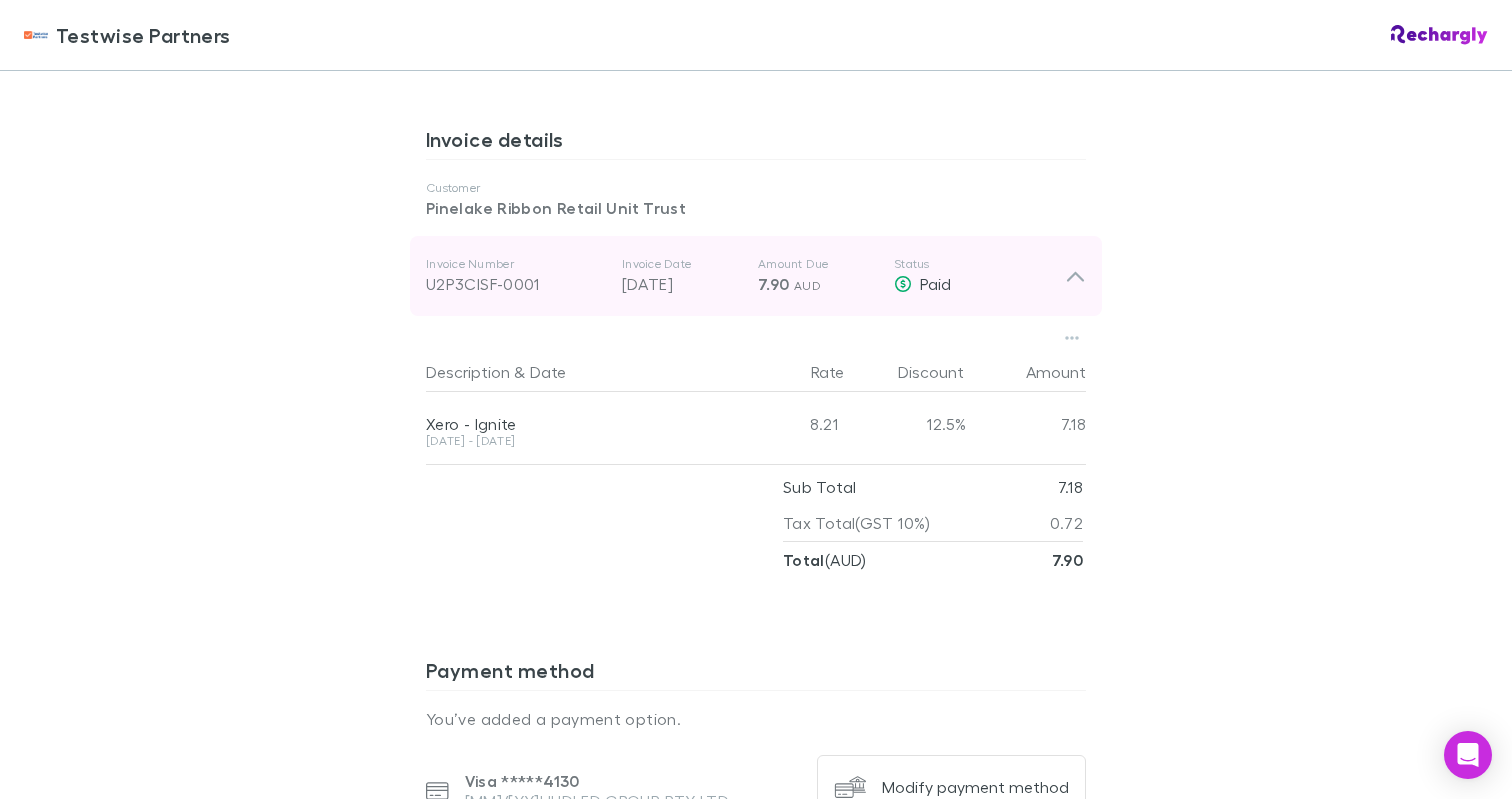 click 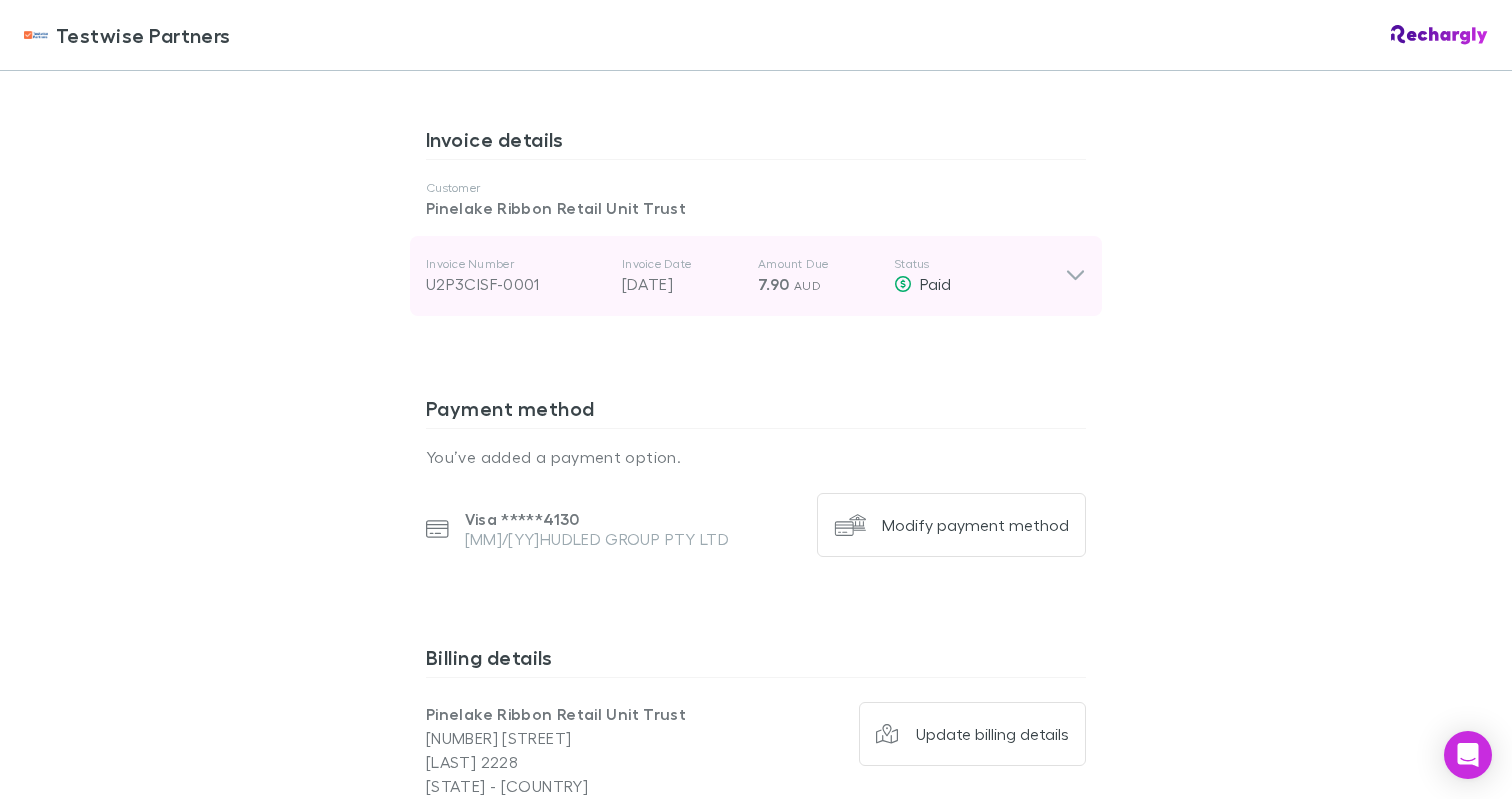 click on "Paid" at bounding box center (979, 284) 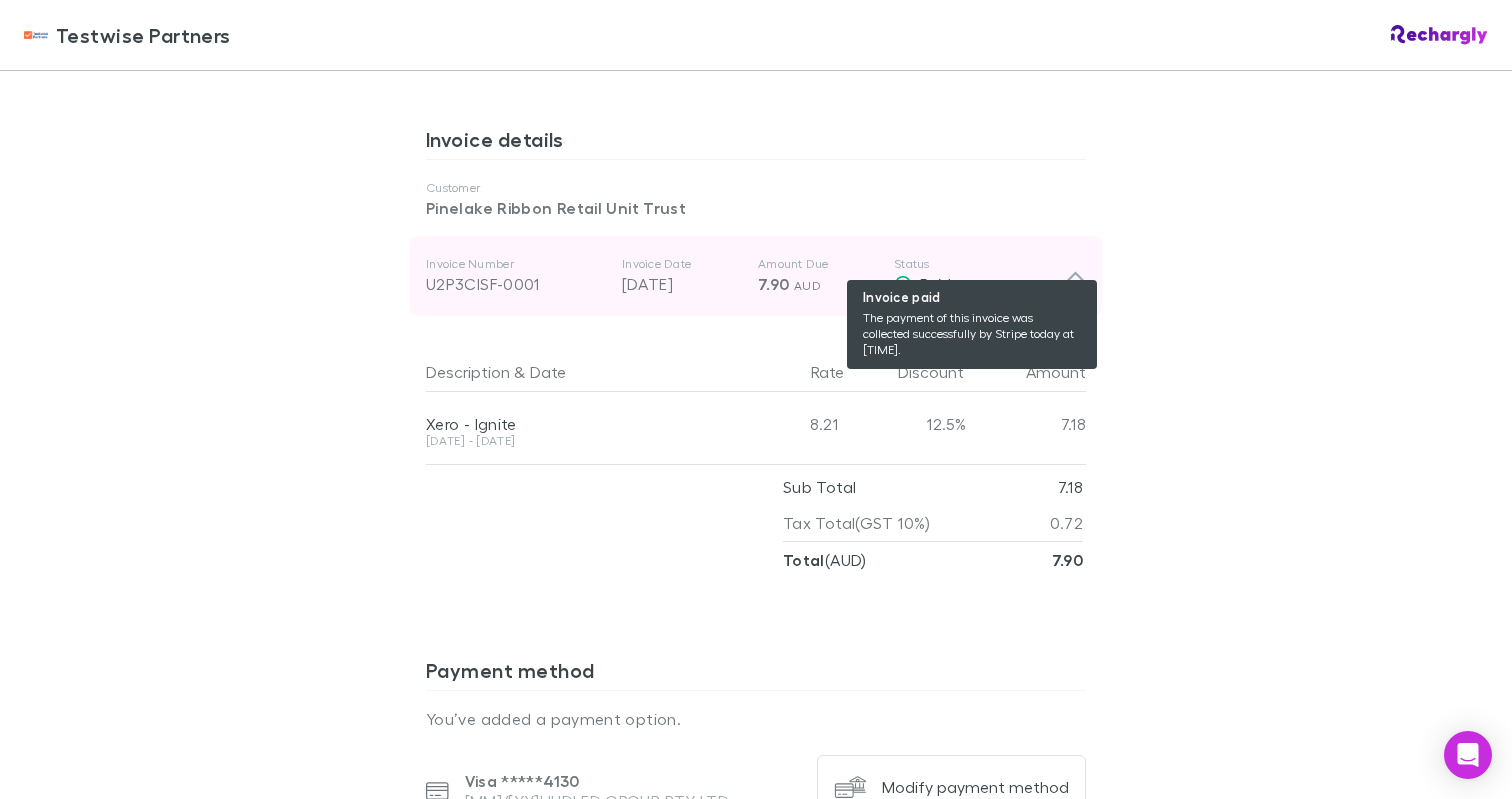 click on "Paid" at bounding box center [979, 284] 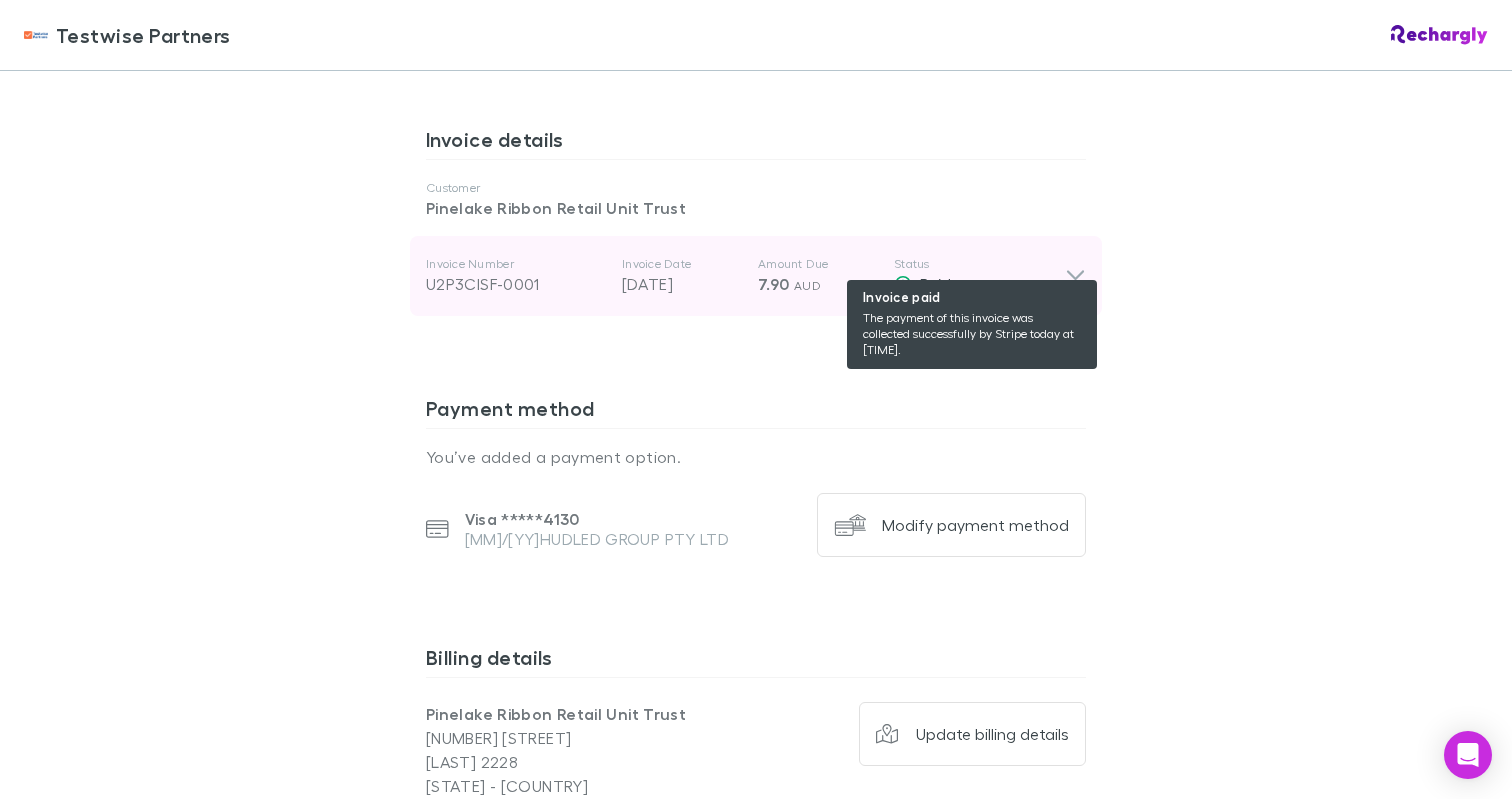 click on "Paid" at bounding box center [979, 284] 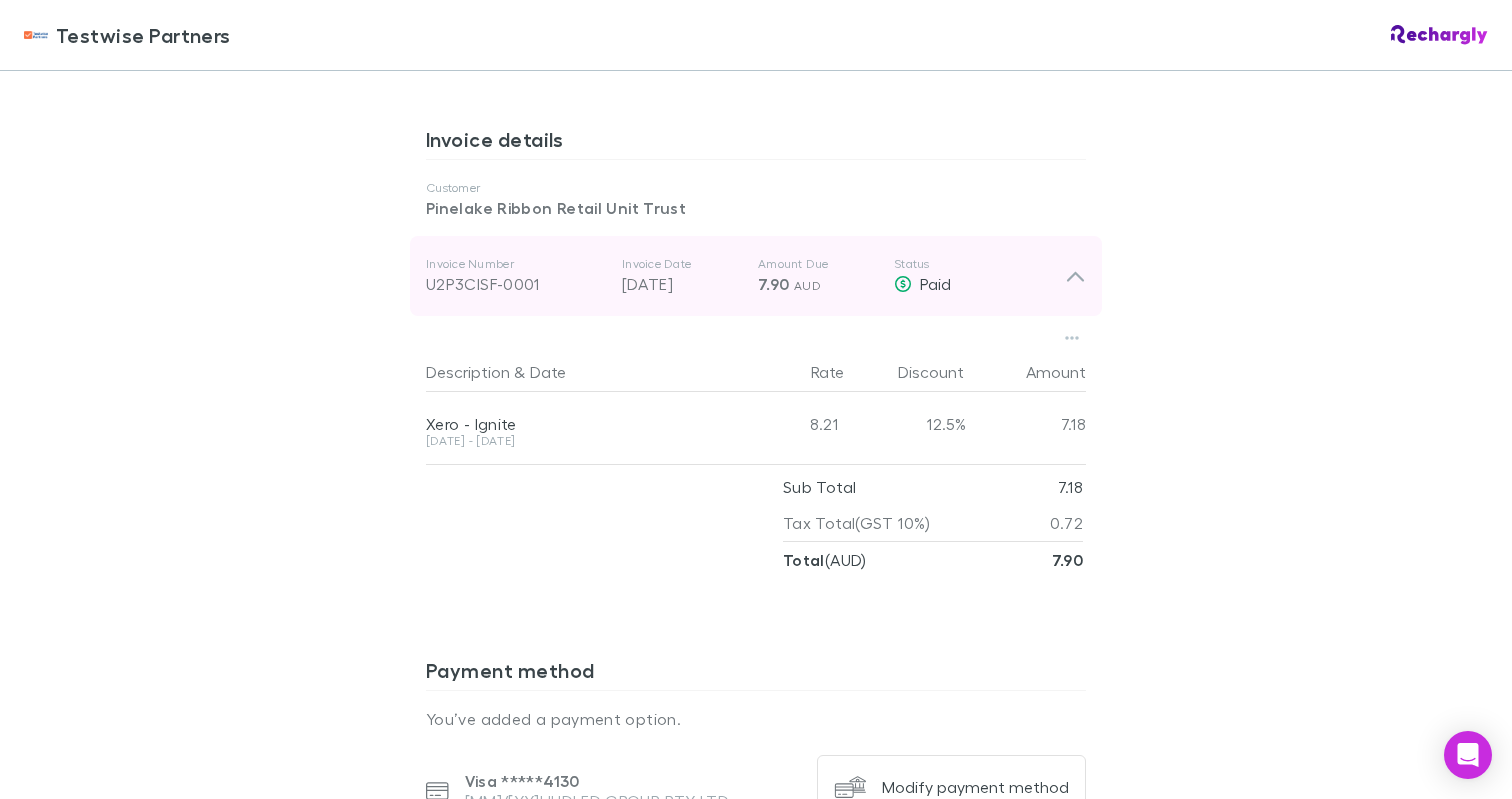 click on "Status" at bounding box center [979, 264] 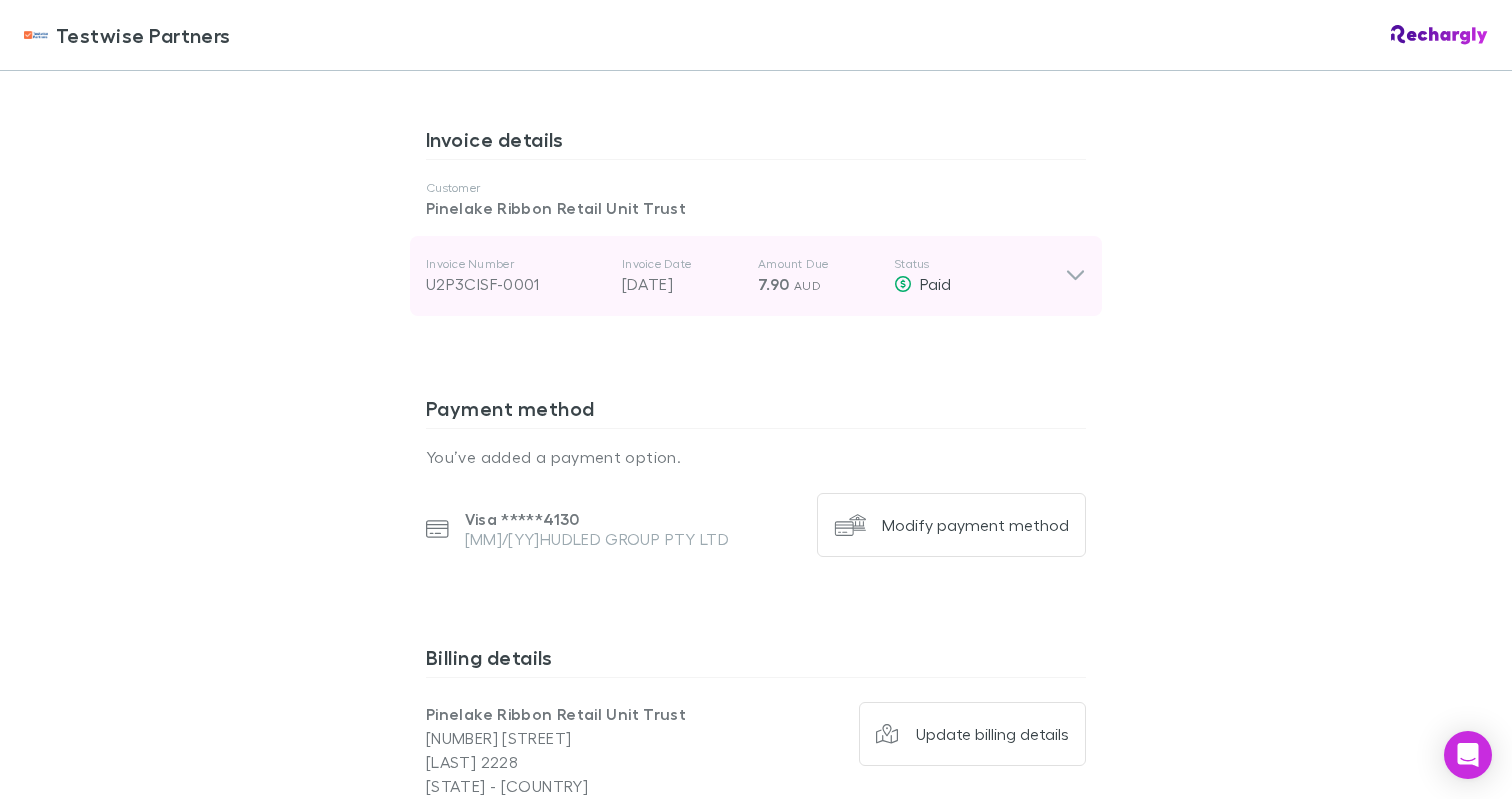 click on "Status" at bounding box center (979, 264) 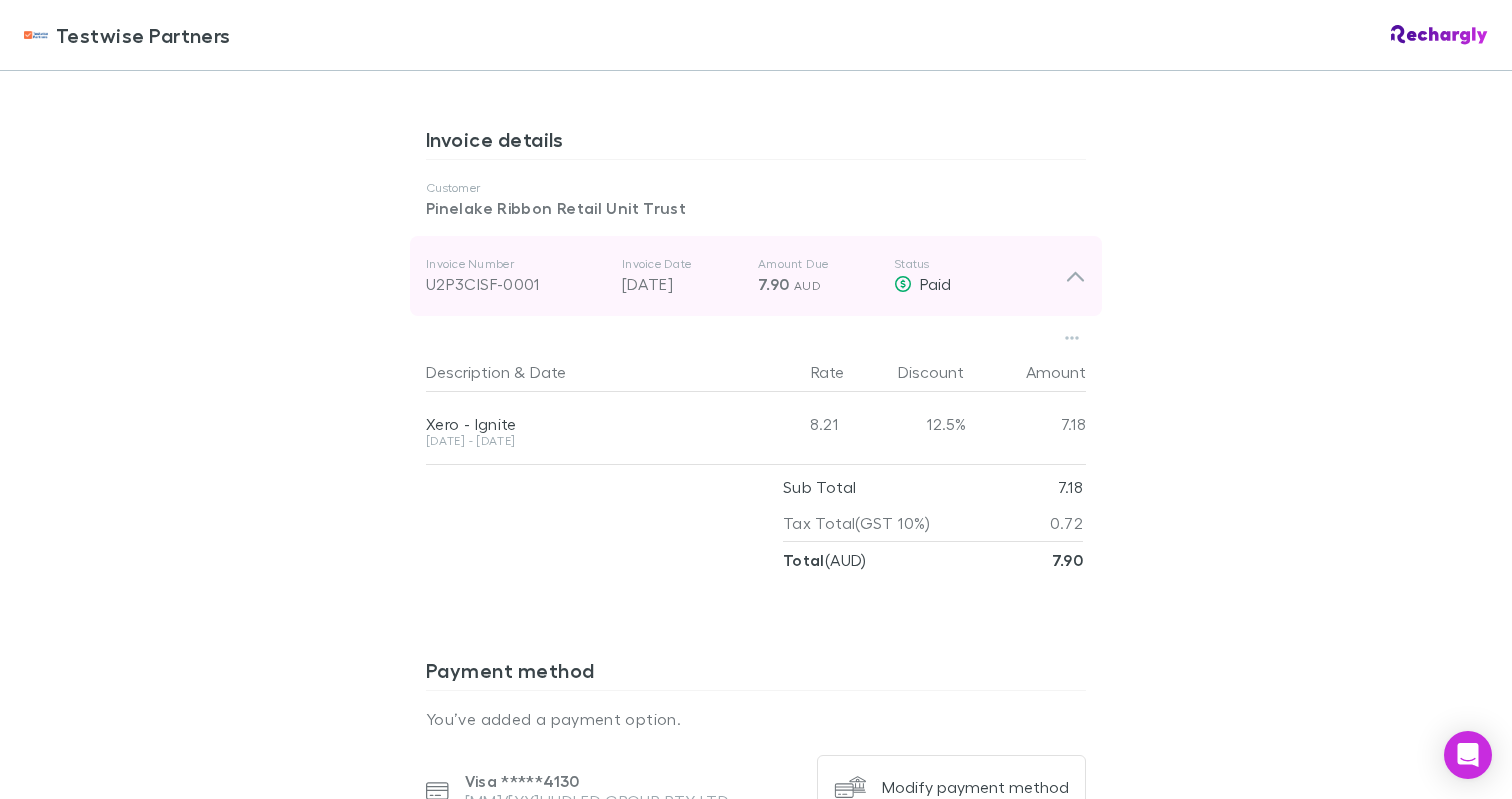 click on "Status" at bounding box center [979, 264] 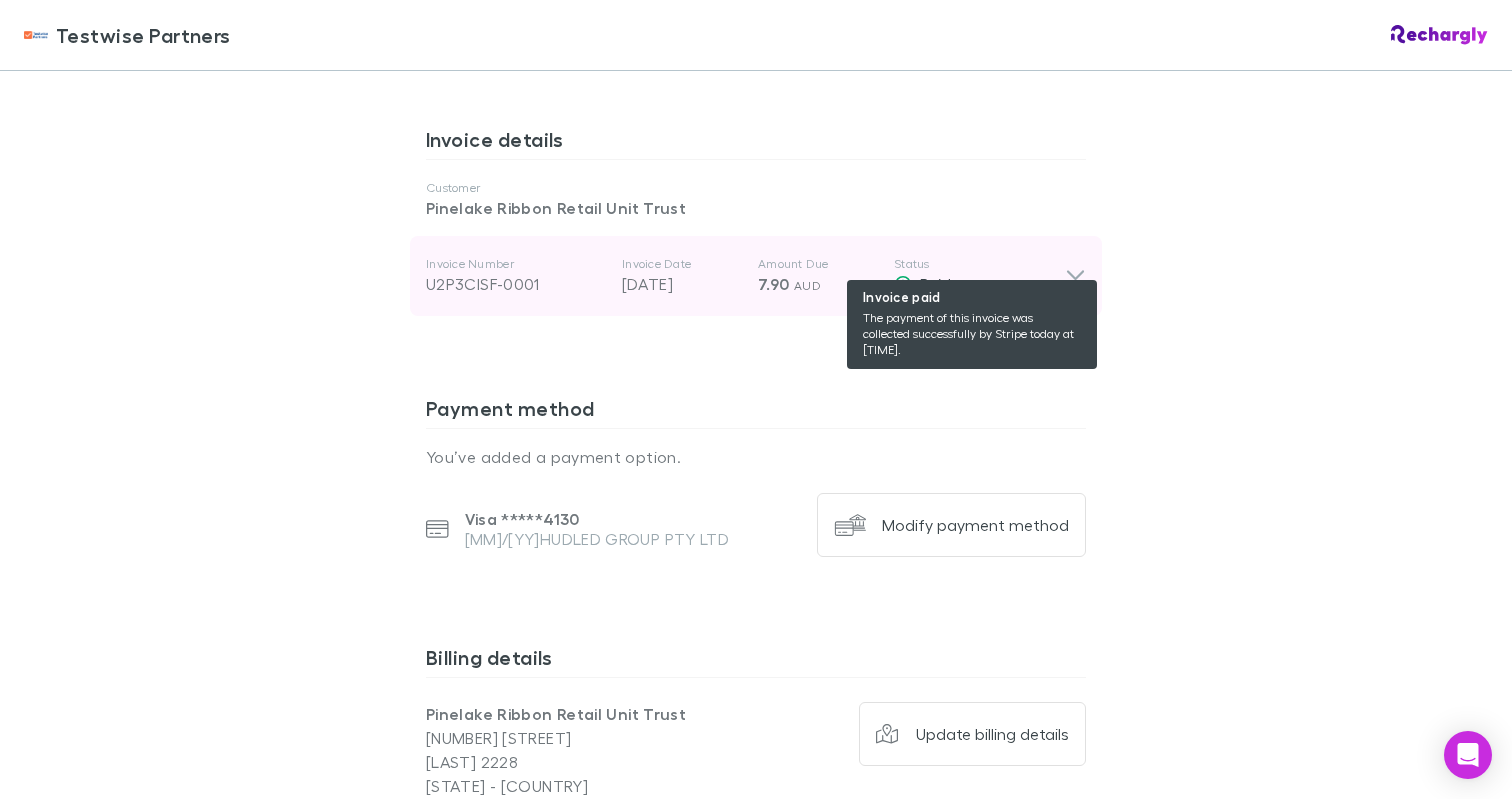 click on "Paid" at bounding box center (979, 284) 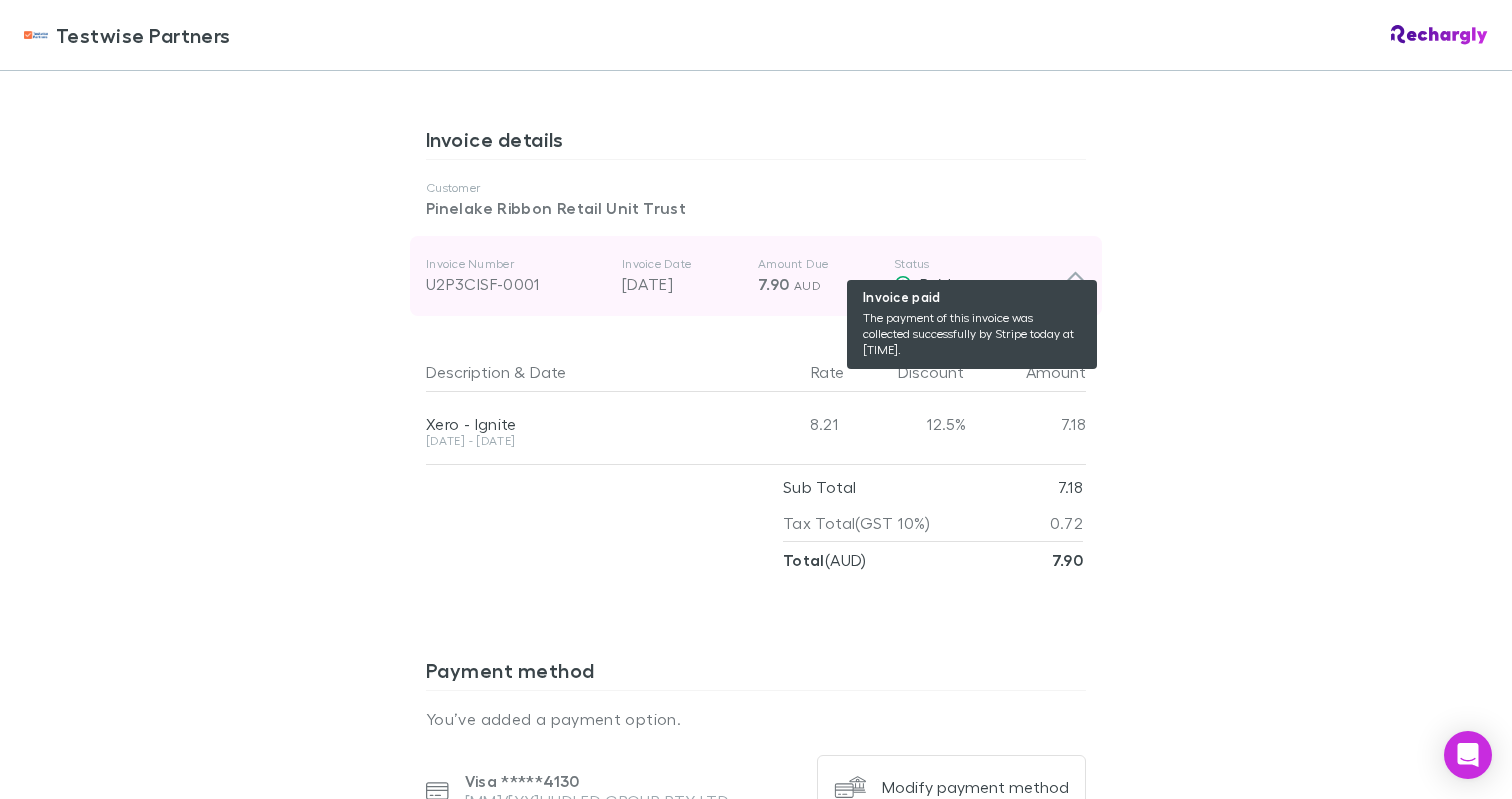 click on "Paid" at bounding box center (979, 284) 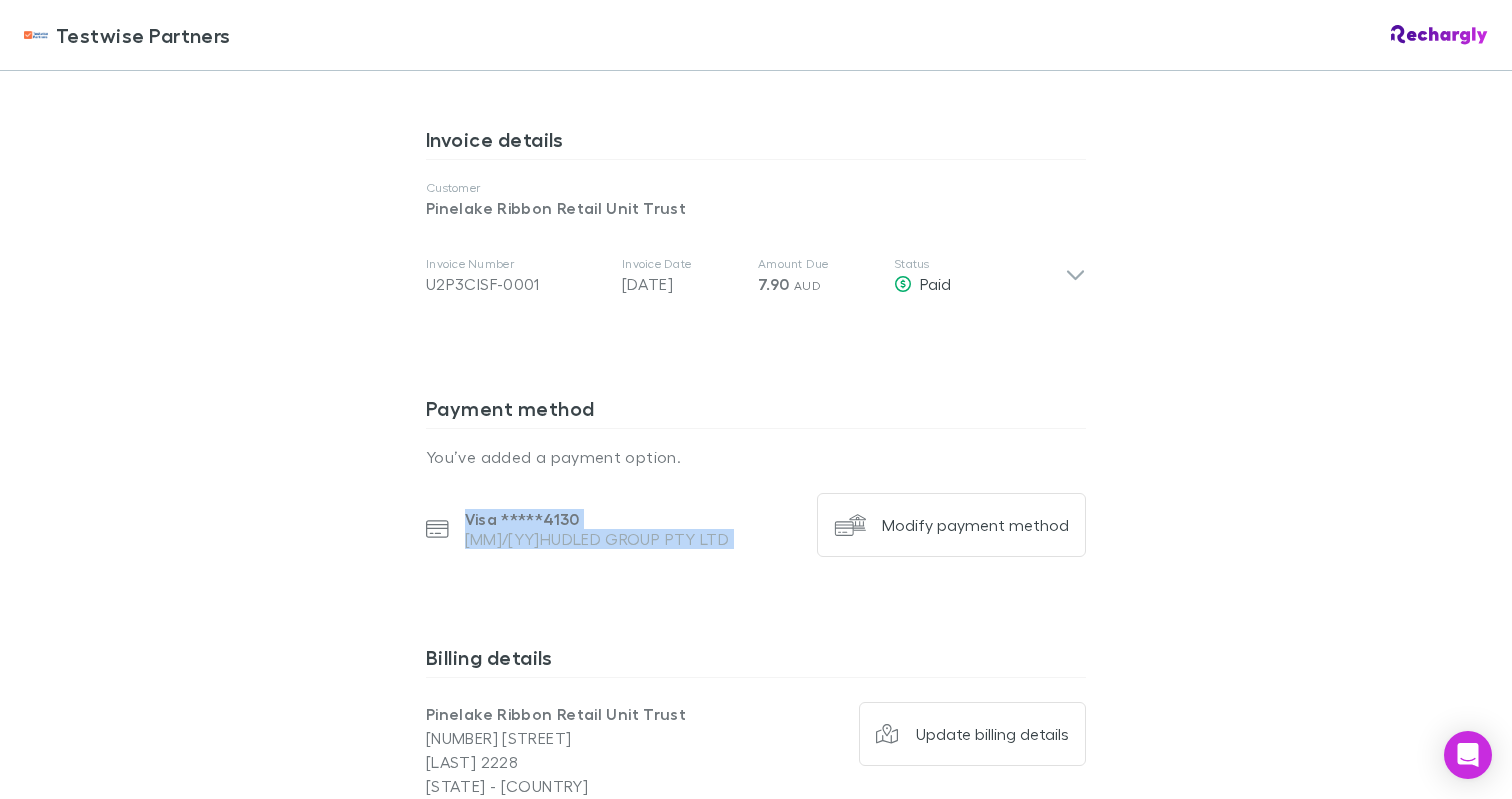 click on "[COMPANY] [COMPANY] Software subscriptions agreement [COMPANY] has partnered with [COMPANY] to handle invoices and payments of the software subscriptions that they pay on behalf of your company. Status Payment method added and auto-charge working correctly. Summary You access discounted pricing thanks to [COMPANY]. [COMPANY] allows them to auto-charge future invoices automatically. To proceed, you need to set up a payment method and accept this agreement. Services Software subscription services . The software suite subscription gives you access to a curated selection of accounting and productivity tools at an exclusive discounted rate . Customer [NAME] Billing Monthly Vendors Xero Category Cloud Software Invoice details Customer [NAME] Invoice Number U2P3CISF-0001 Invoice Date [DATE] Amount Due 7.90 AUD Status Paid Description & Date Rate Discount Amount Xero - Ignite 26 Mar - 02 Apr 2025 8.21 )" at bounding box center [756, 399] 